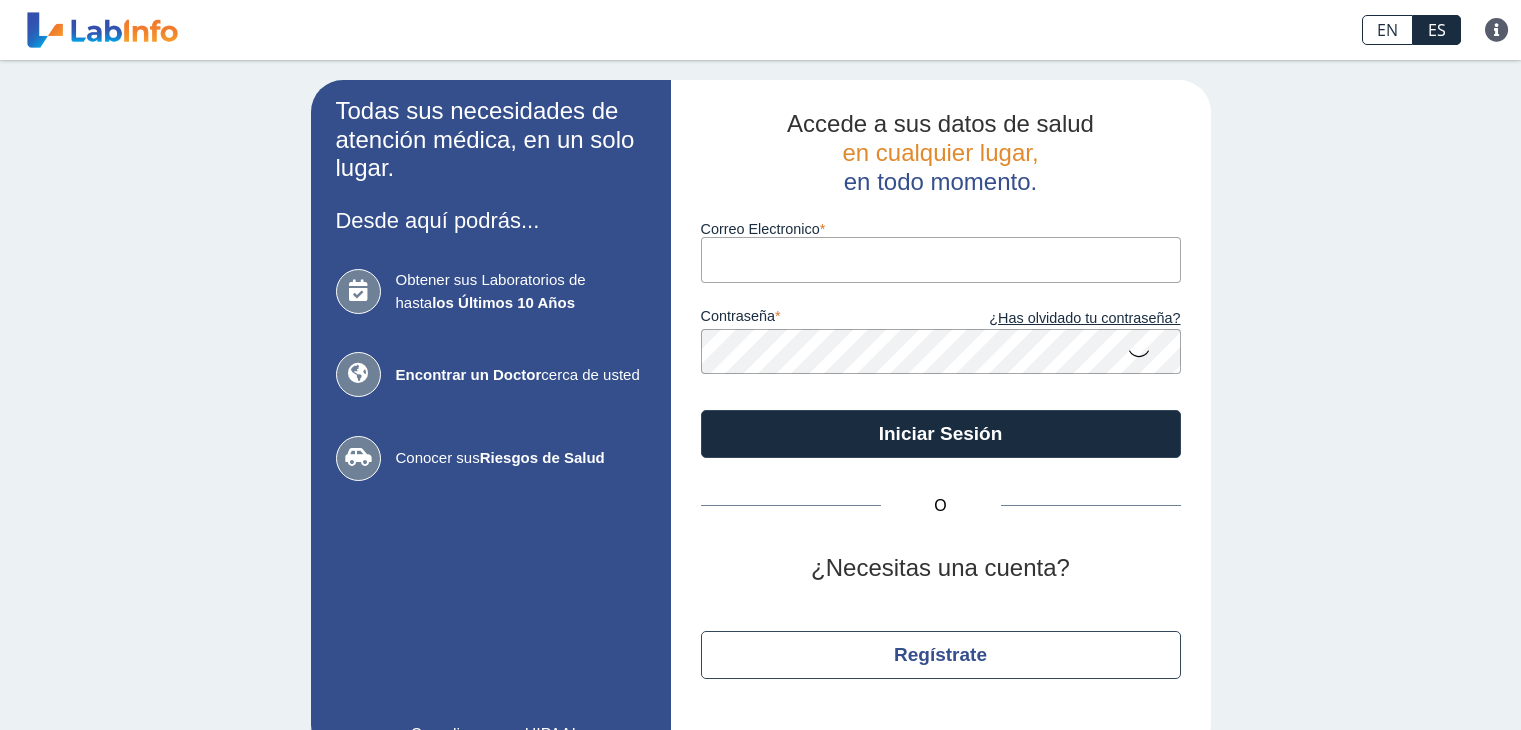 scroll, scrollTop: 0, scrollLeft: 0, axis: both 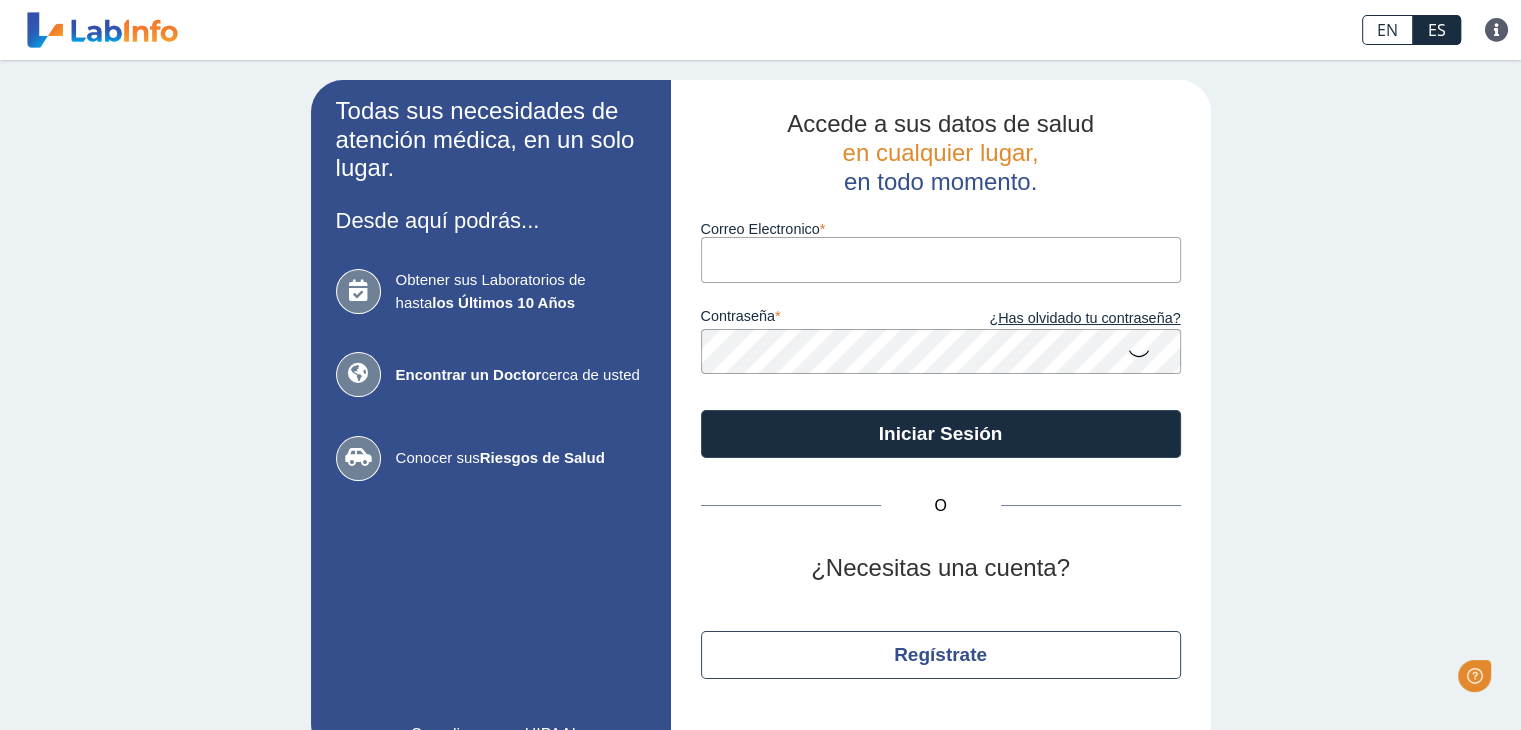 click on "Correo Electronico" at bounding box center [941, 259] 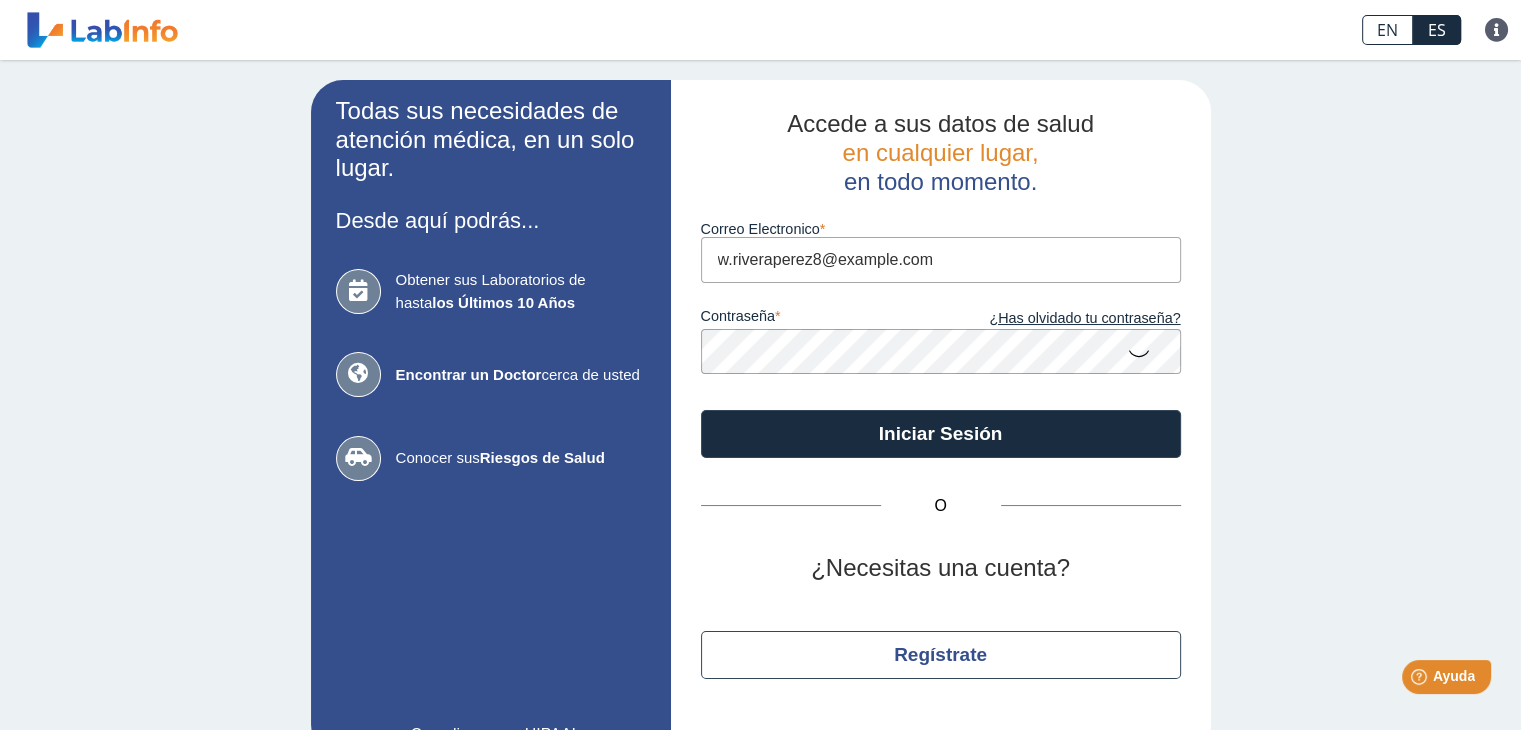 type on "w.riveraperez8@example.com" 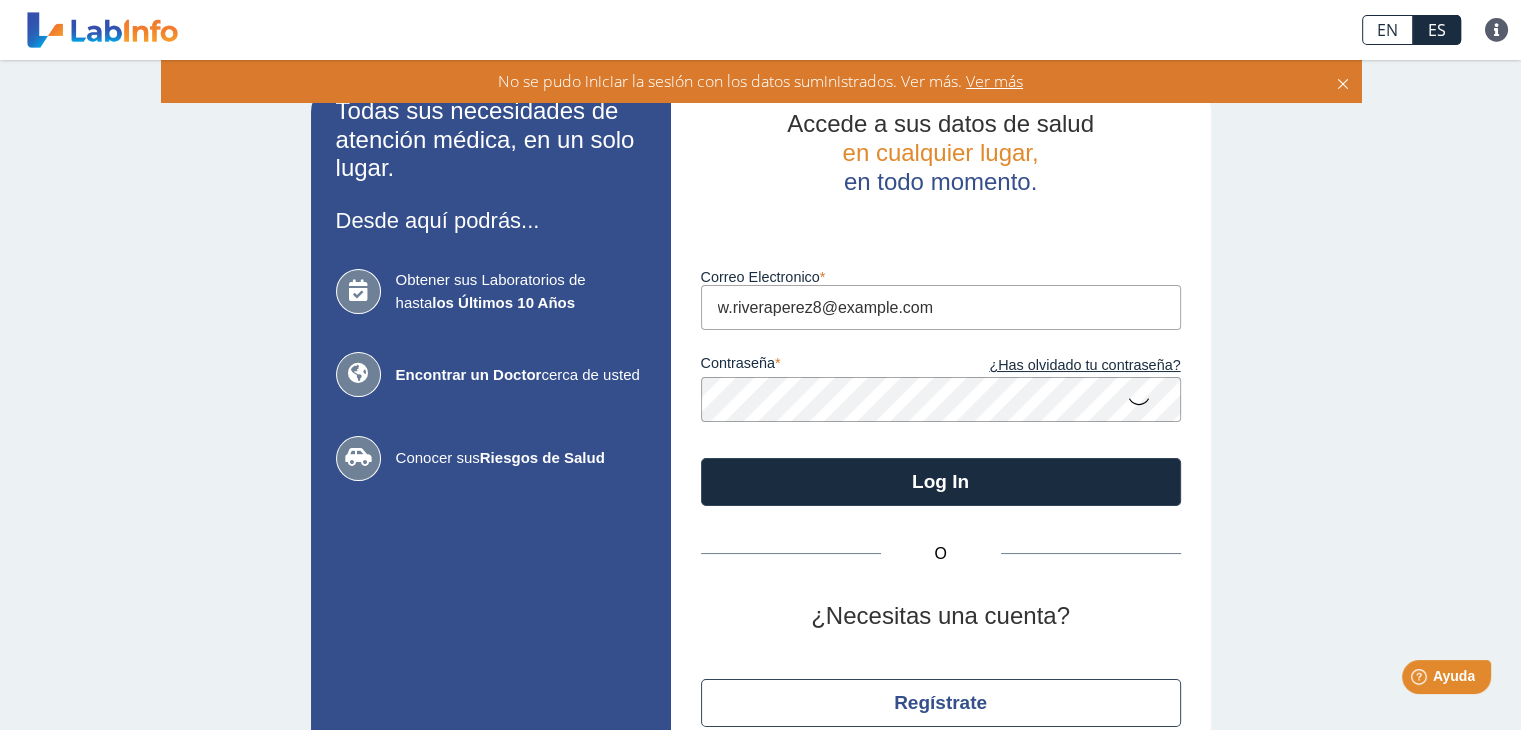 click on "Log In" 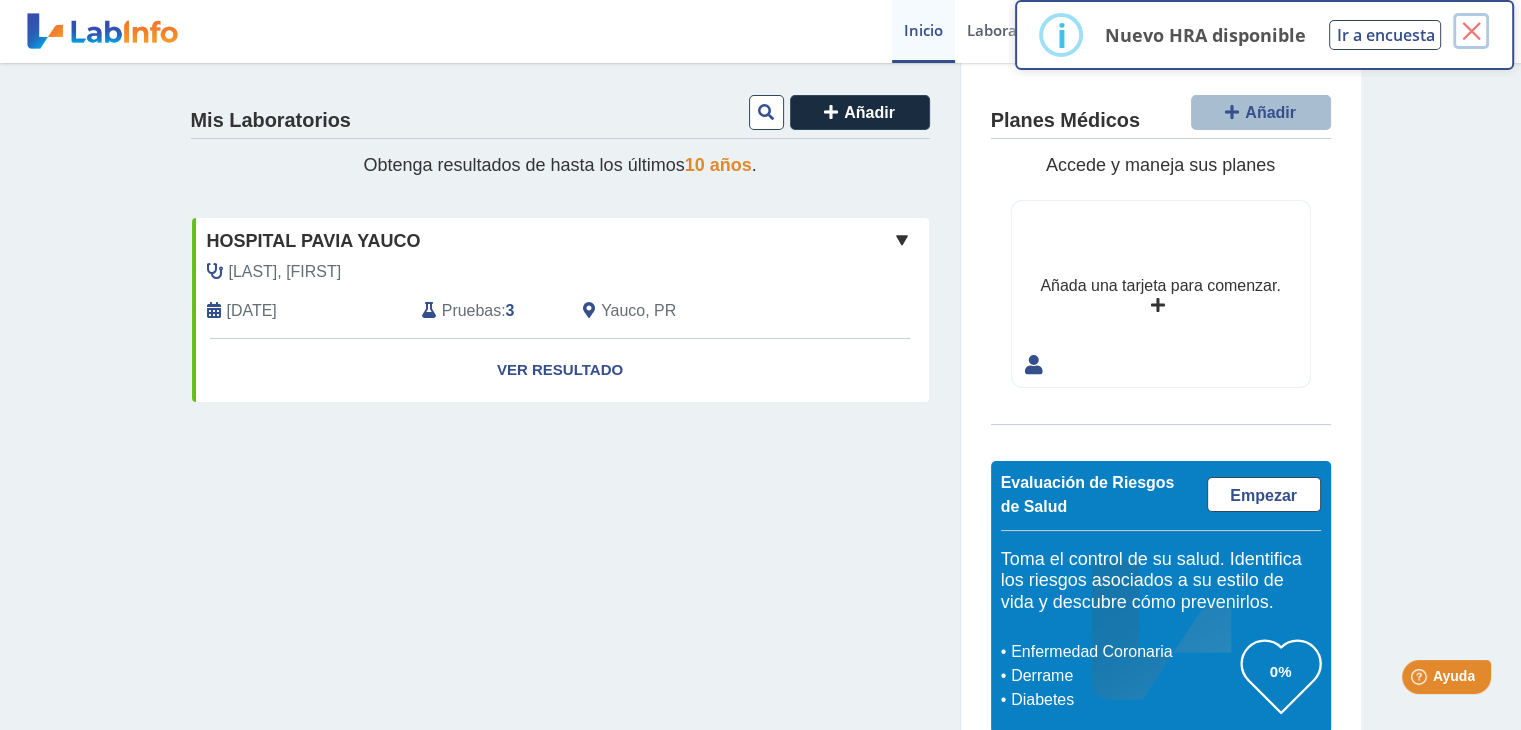 click on "×" at bounding box center (1471, 31) 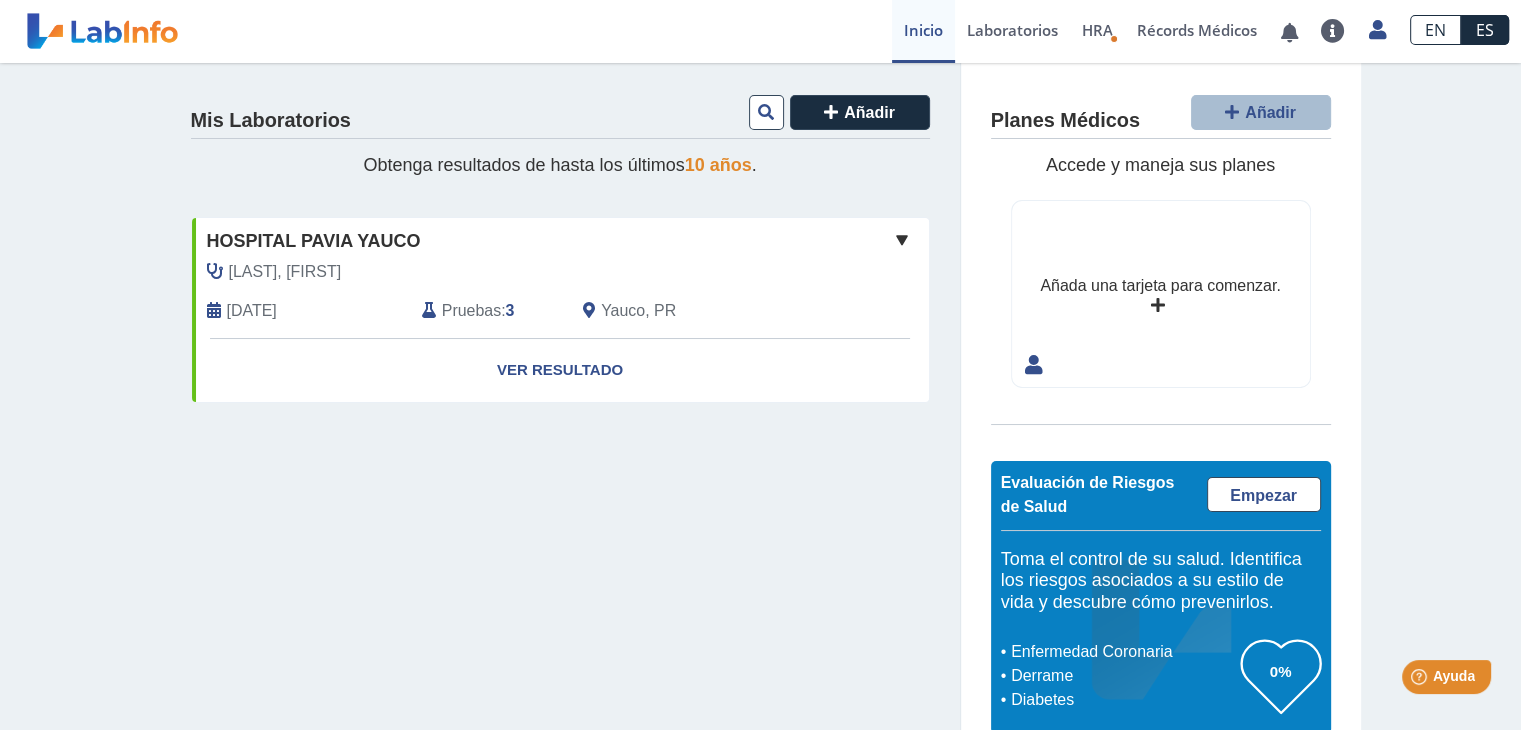 click on "10 años" 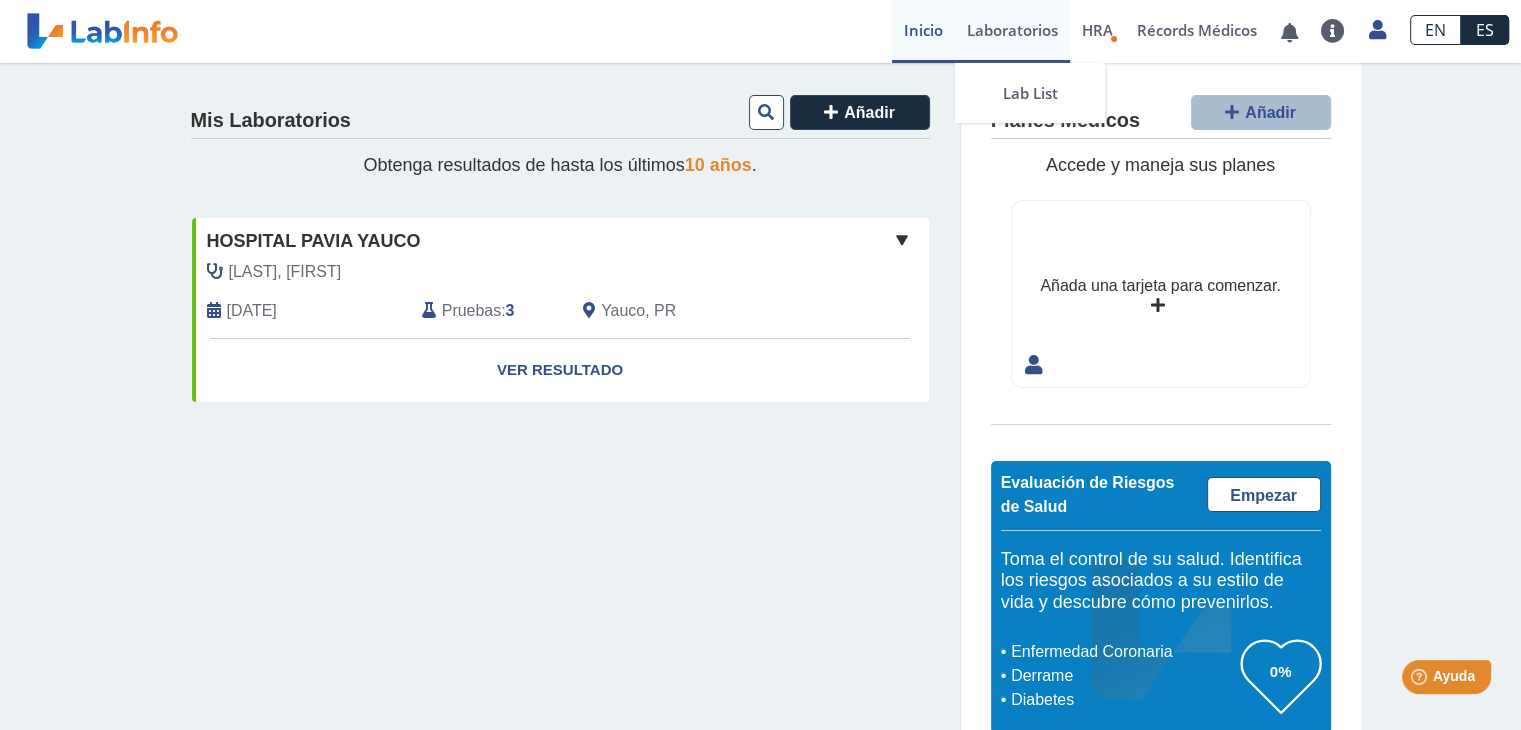 click on "Laboratorios" at bounding box center (1012, 31) 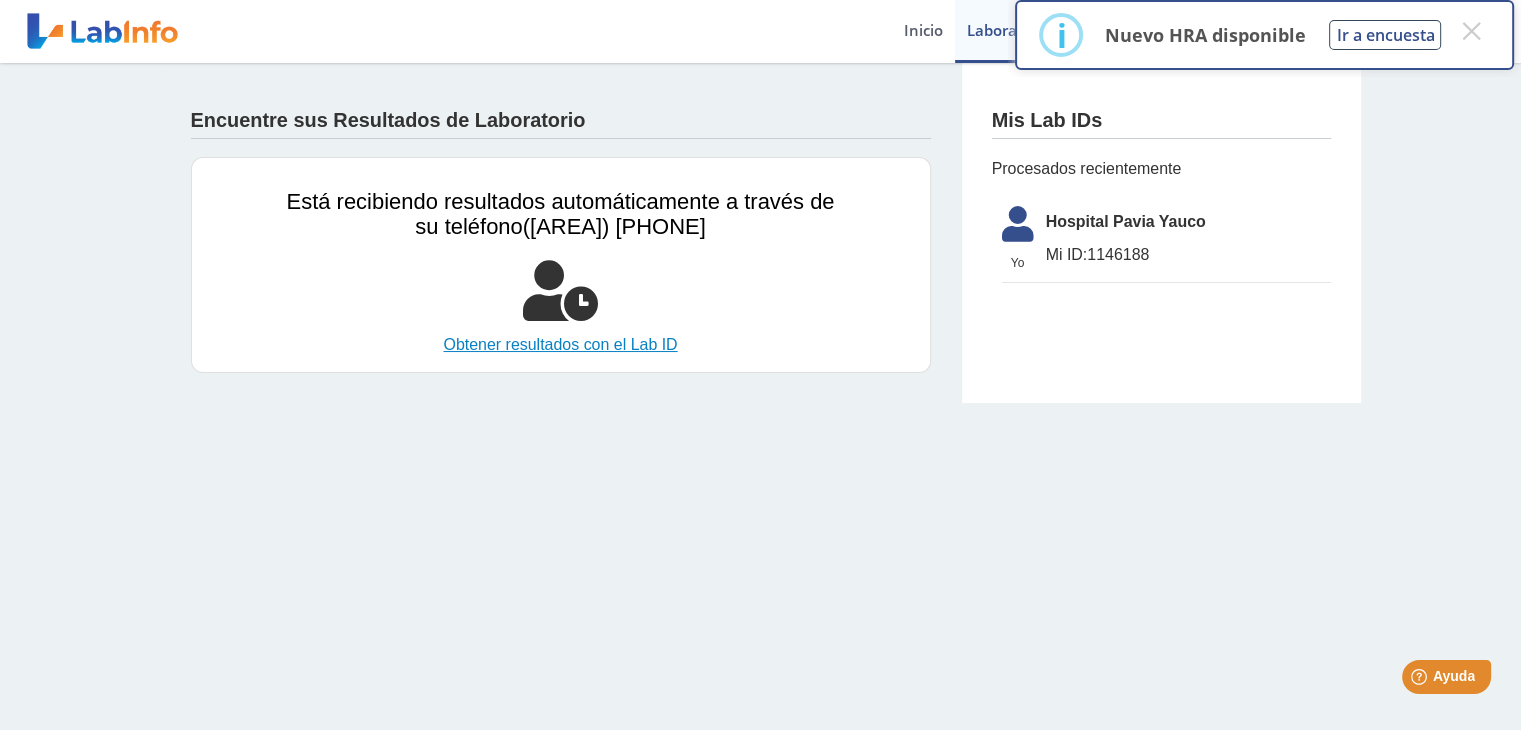 click on "Obtener resultados con el Lab ID" 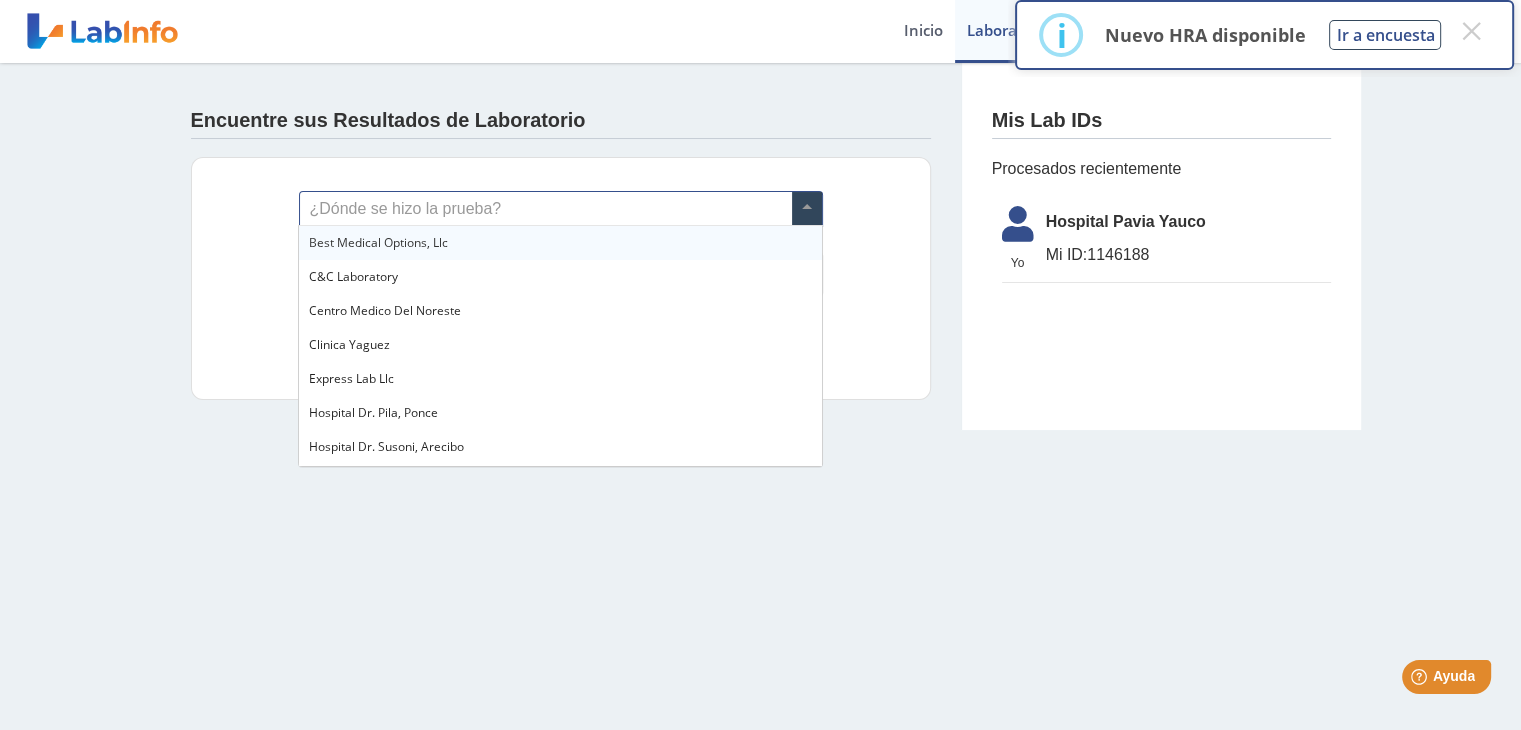 click at bounding box center [807, 209] 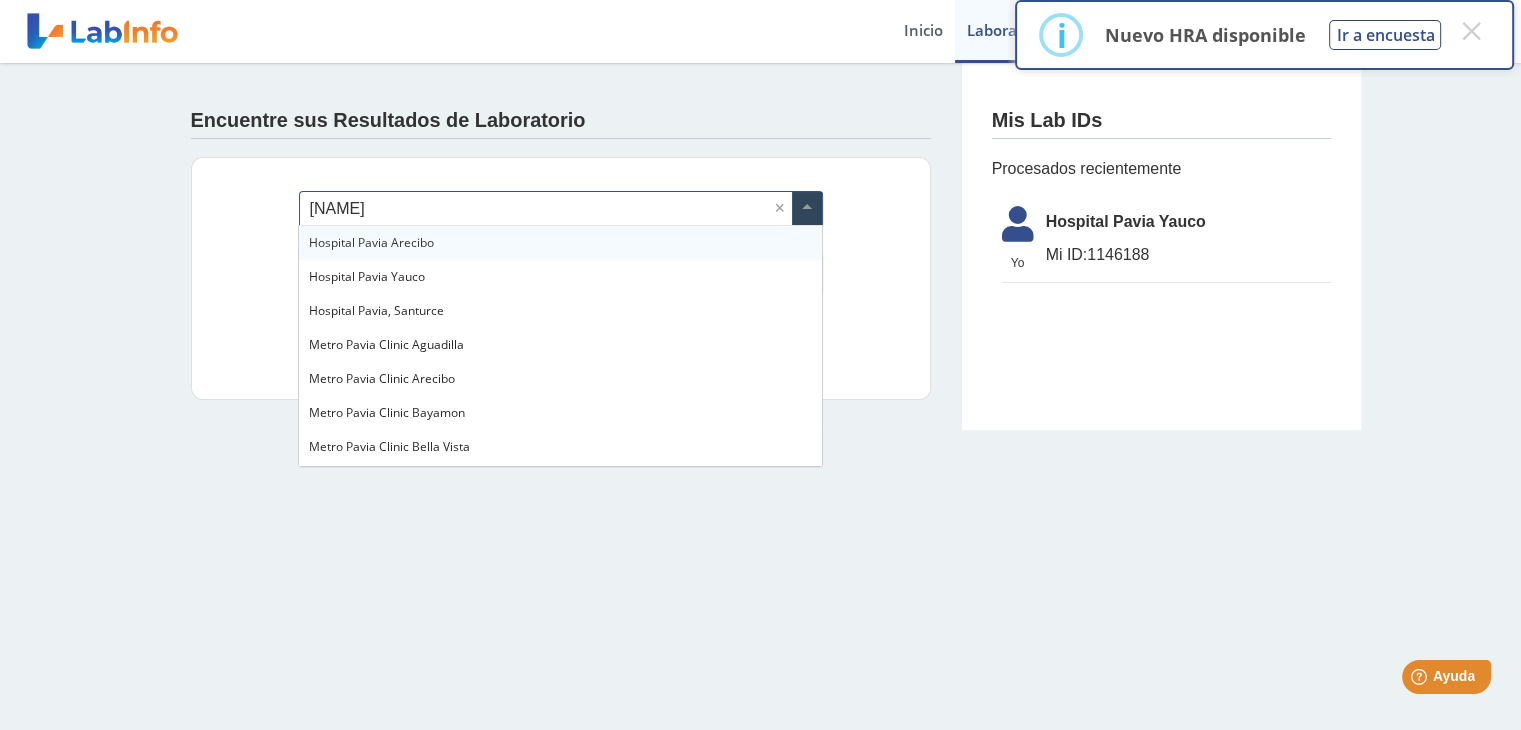 type on "[NAME]" 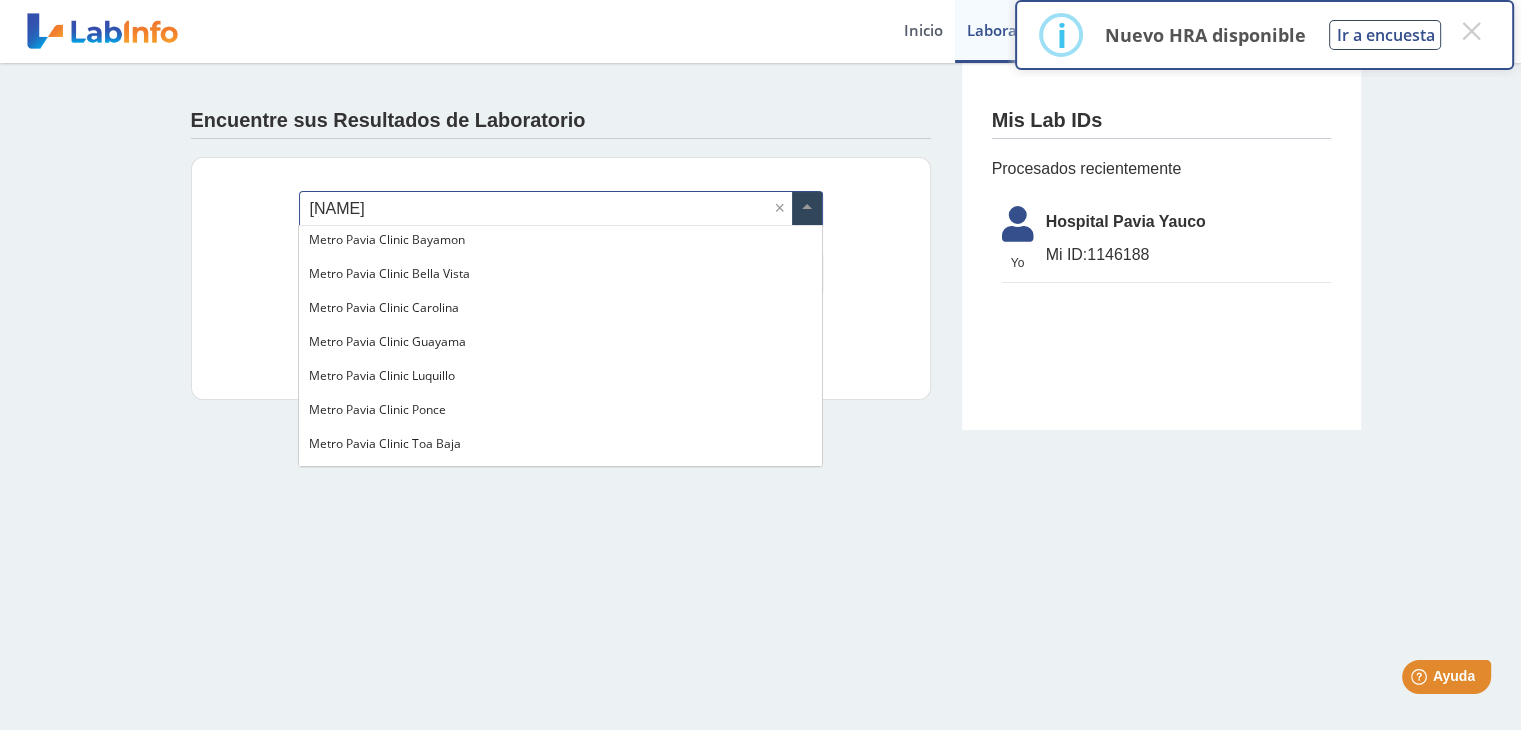 scroll, scrollTop: 201, scrollLeft: 0, axis: vertical 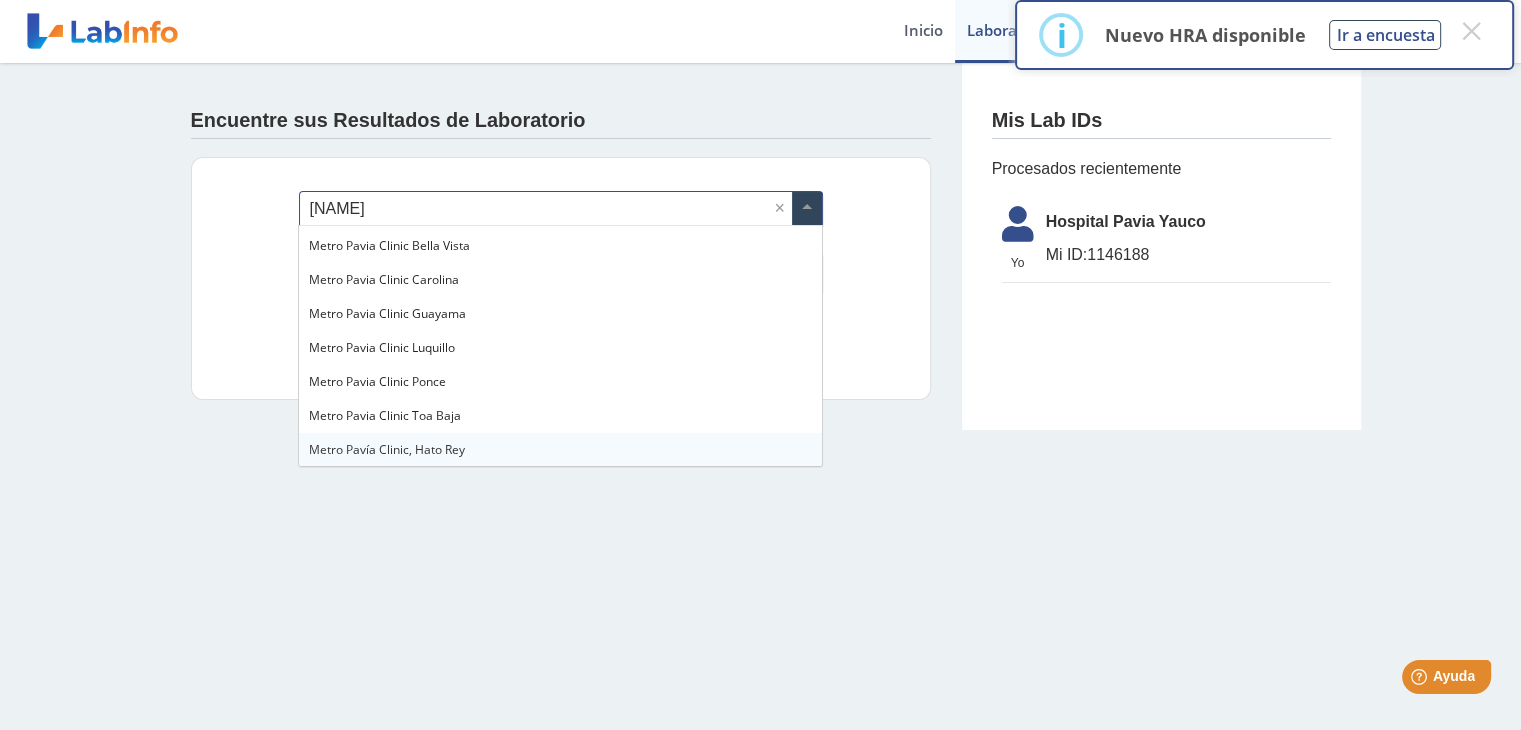 click on "Metro Pavía Clinic, Hato Rey" at bounding box center (387, 449) 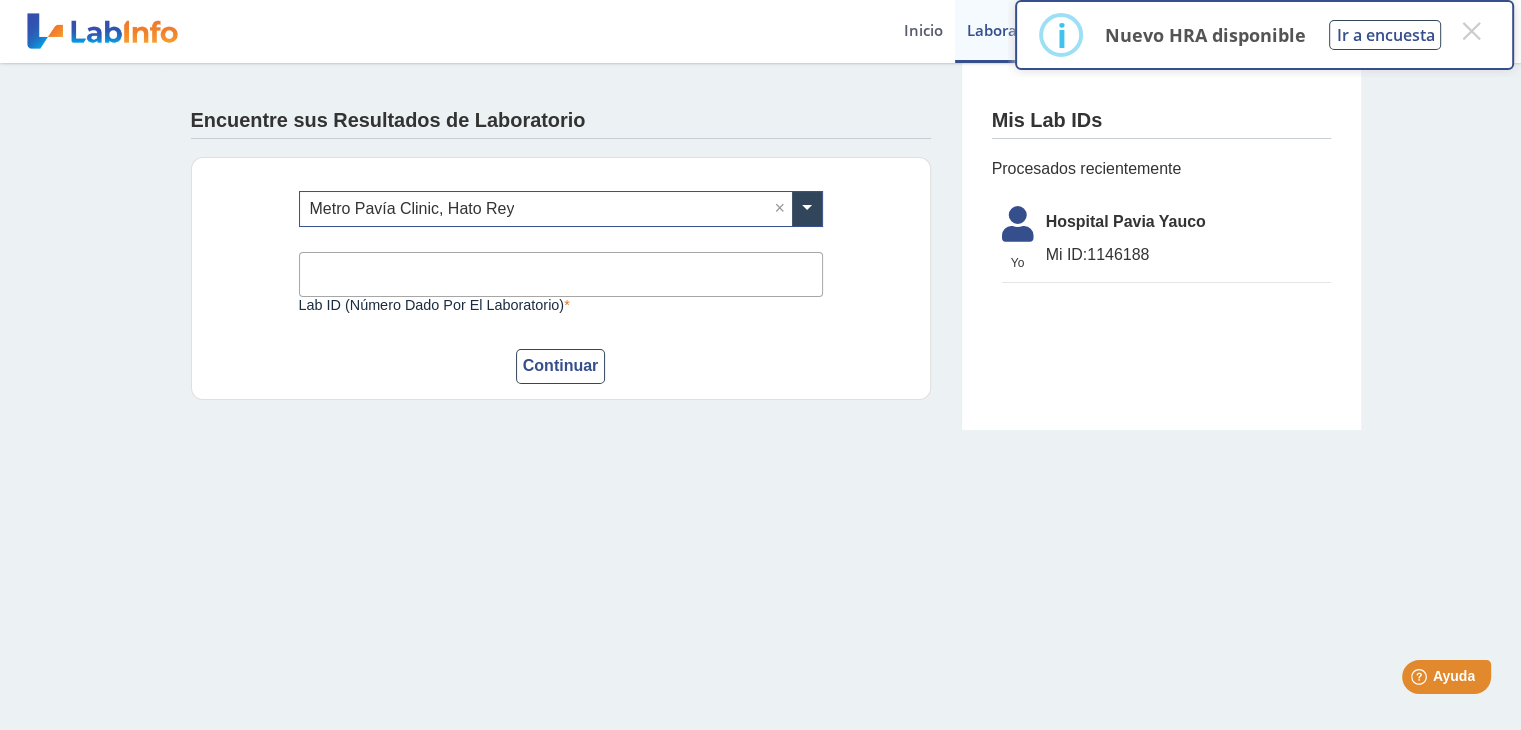 click on "Lab ID (número dado por el laboratorio)" at bounding box center (561, 274) 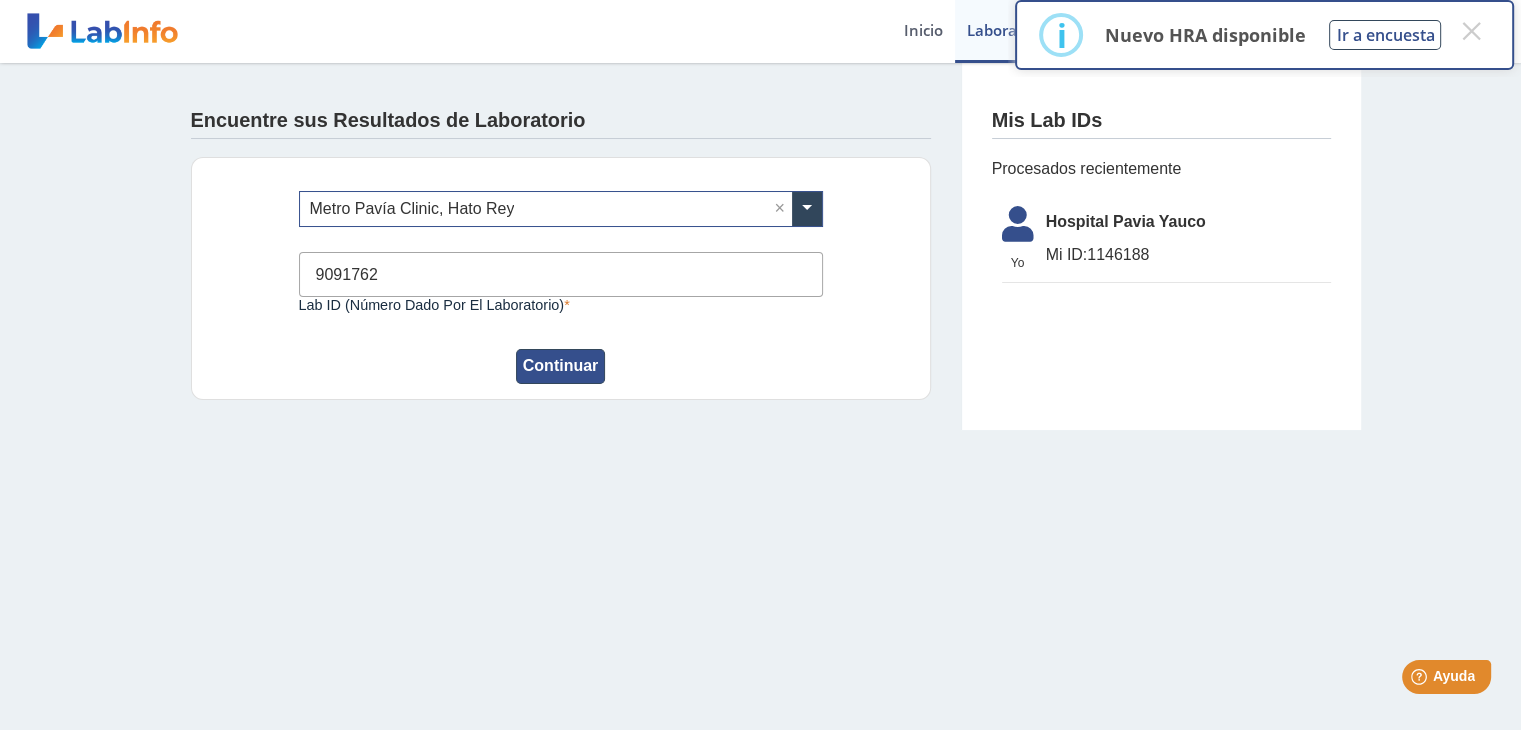 type on "9091762" 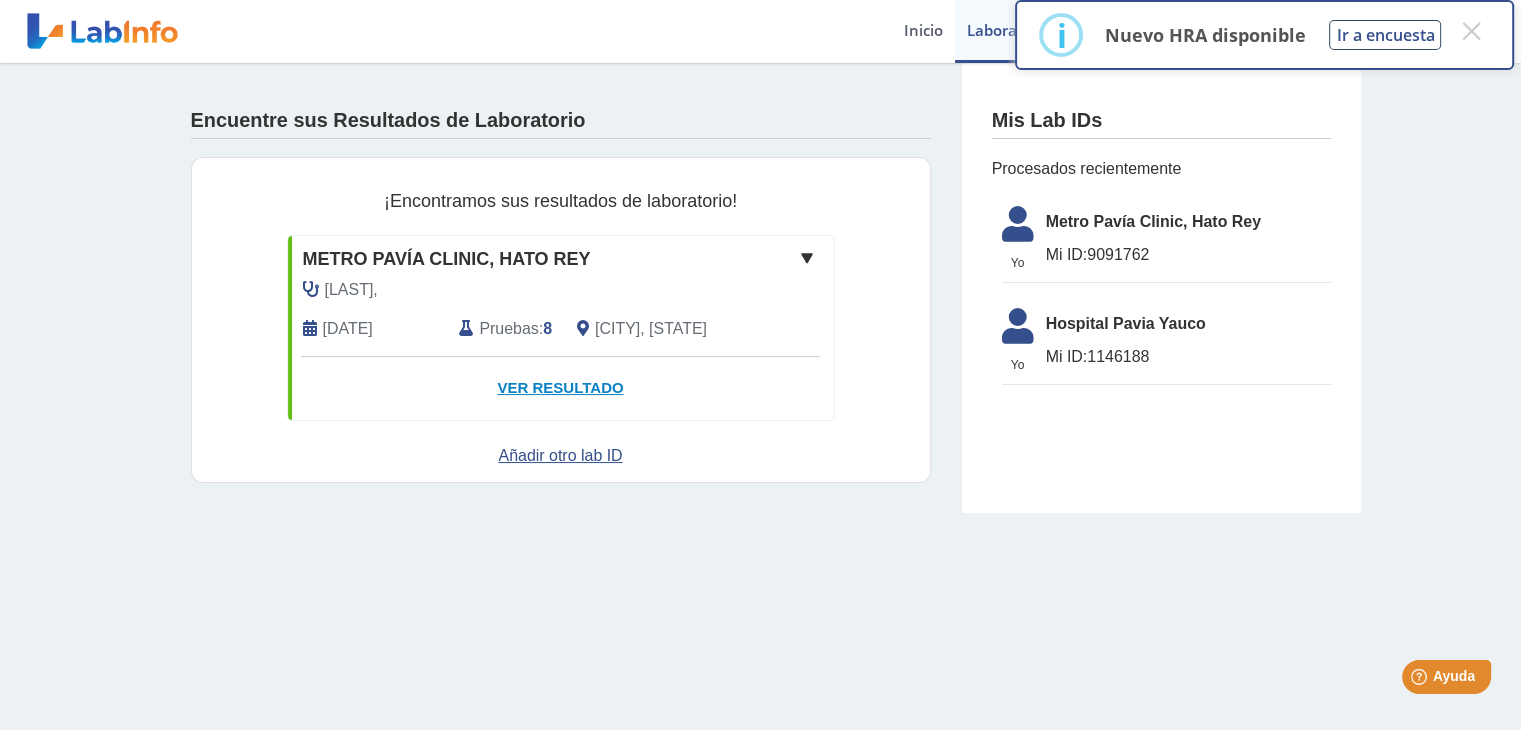 click on "Ver Resultado" 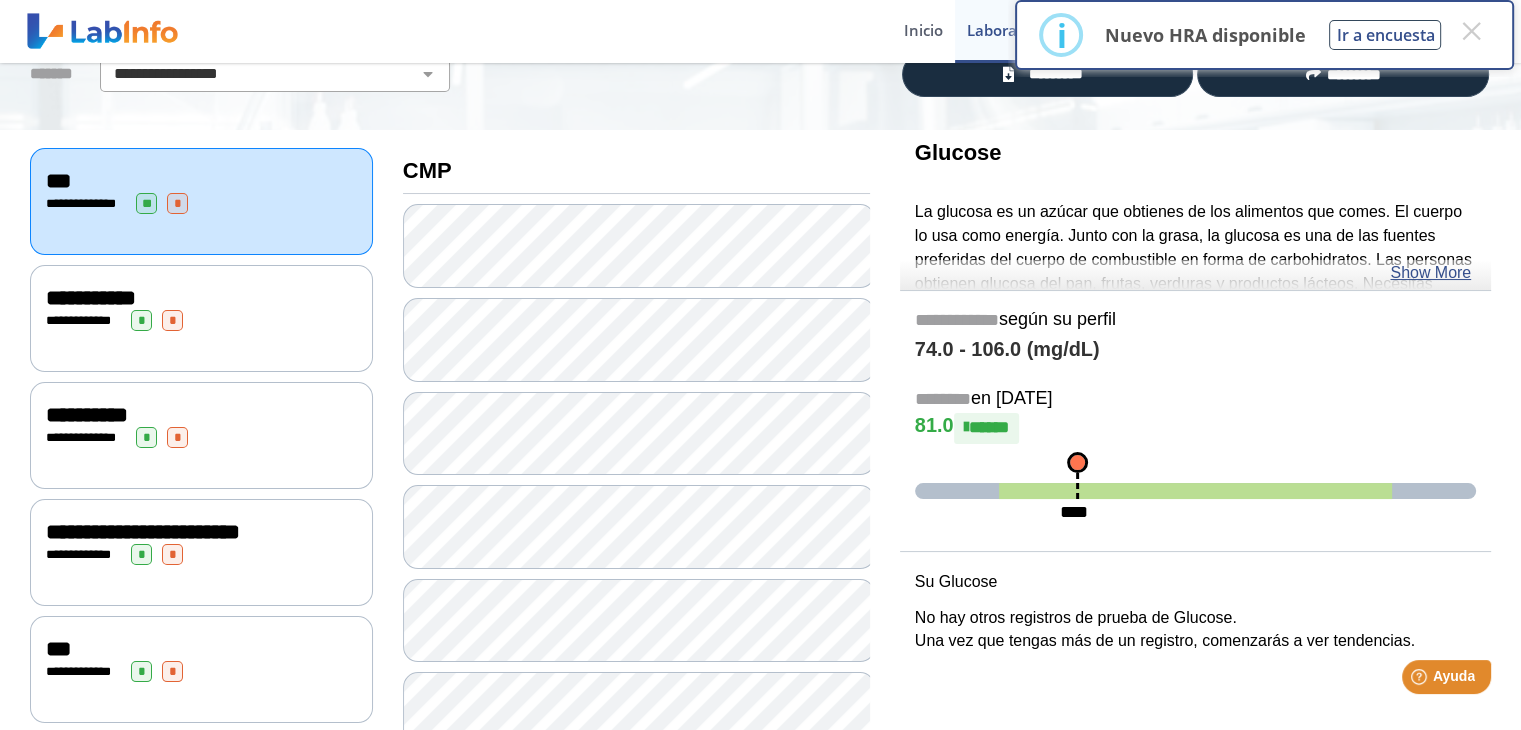 scroll, scrollTop: 92, scrollLeft: 0, axis: vertical 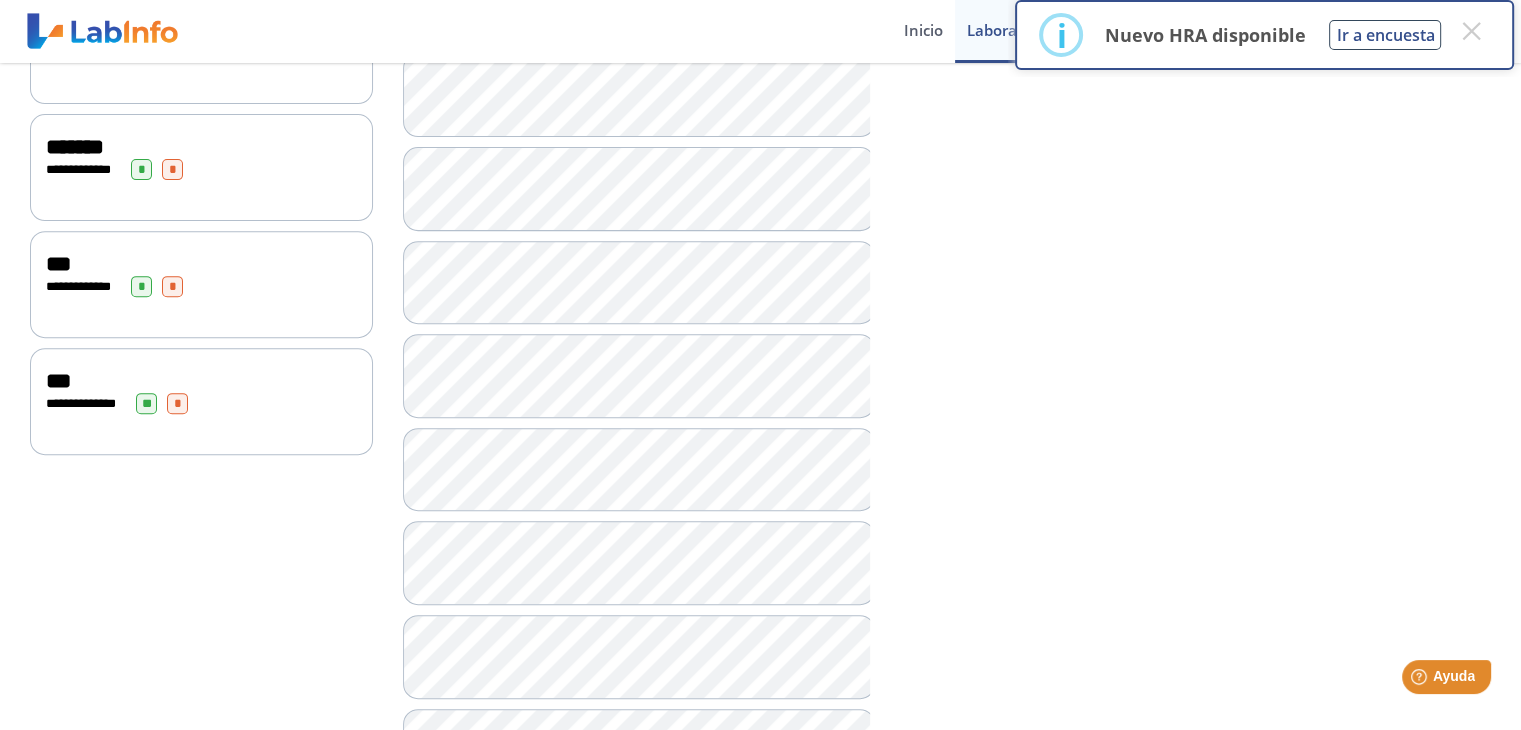 click on "**********" 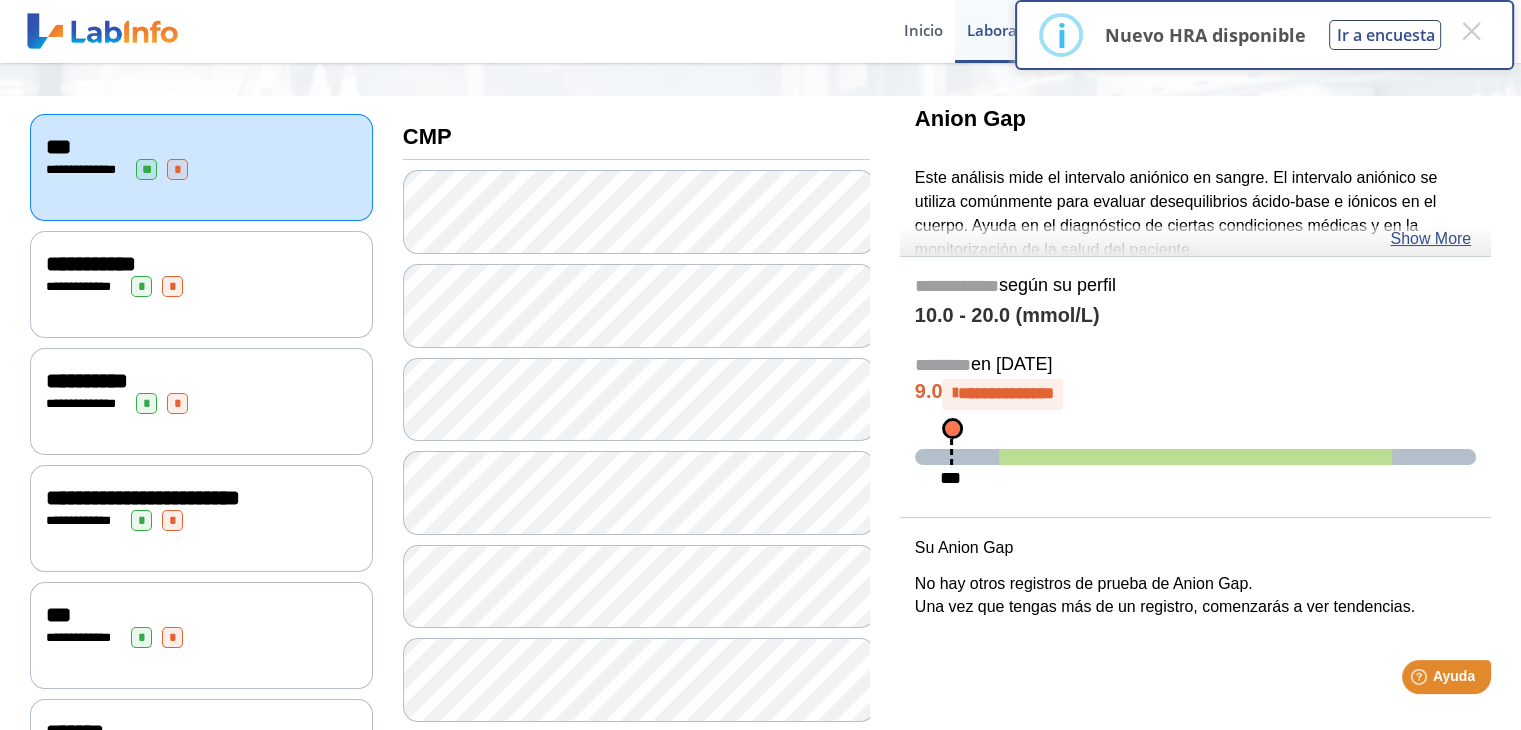 scroll, scrollTop: 195, scrollLeft: 0, axis: vertical 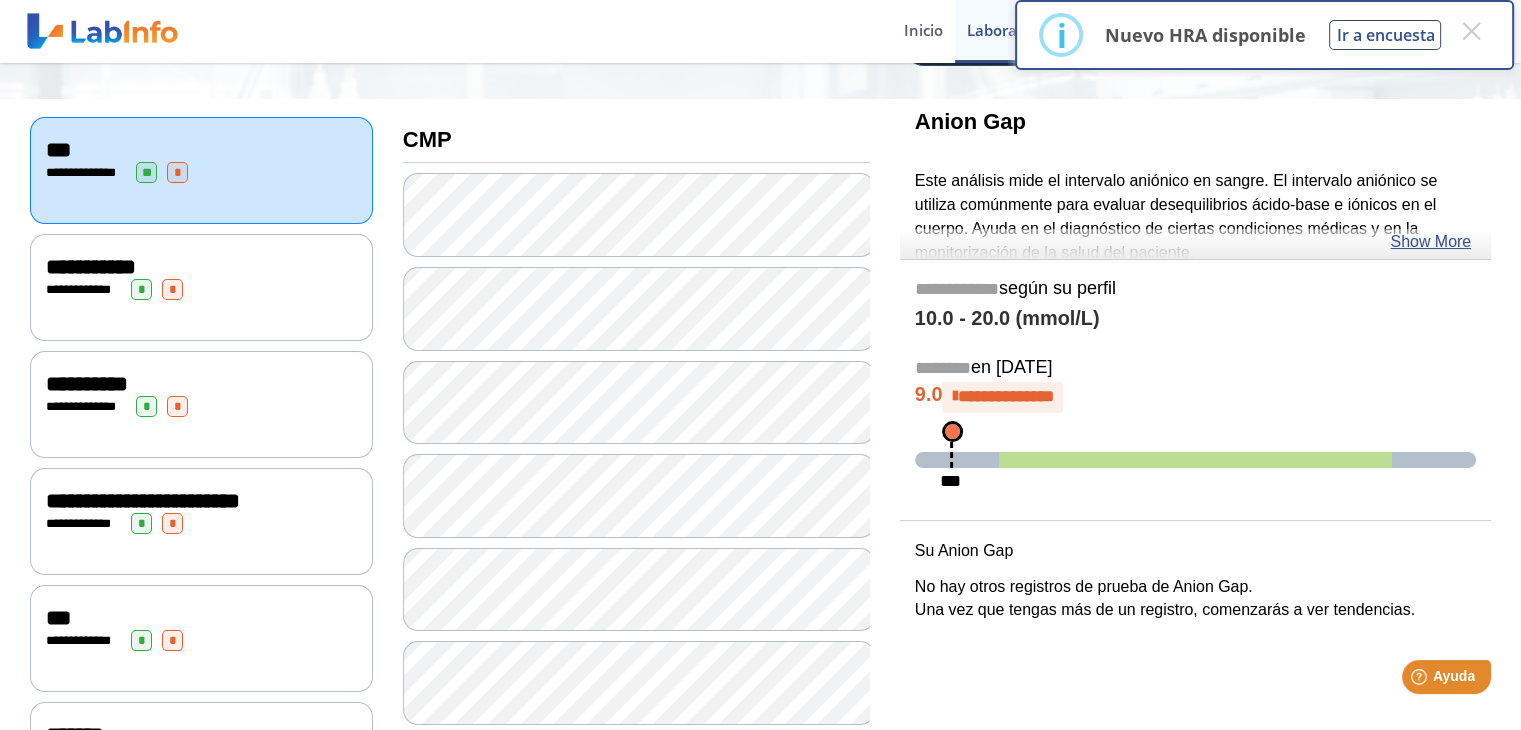 click on "**********" 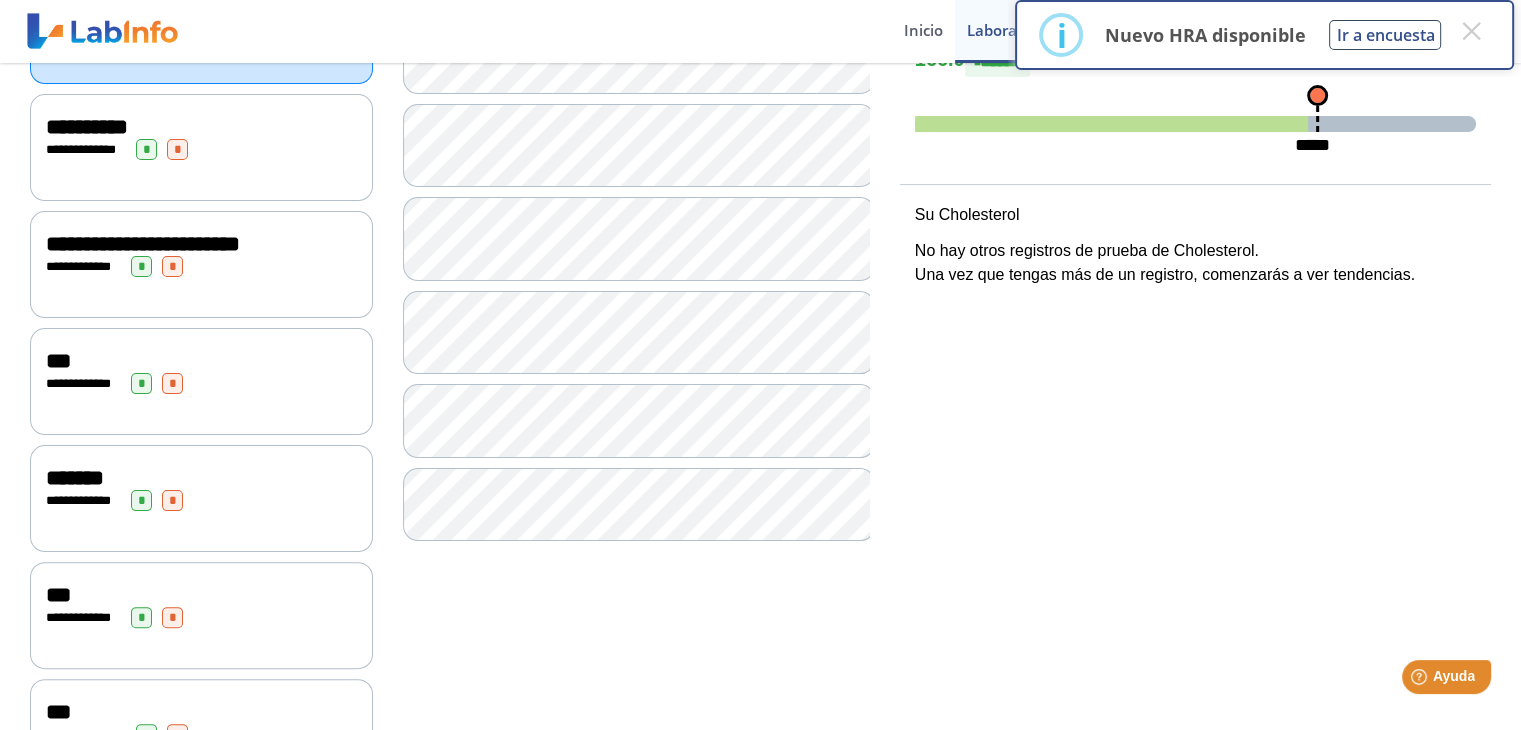 scroll, scrollTop: 456, scrollLeft: 0, axis: vertical 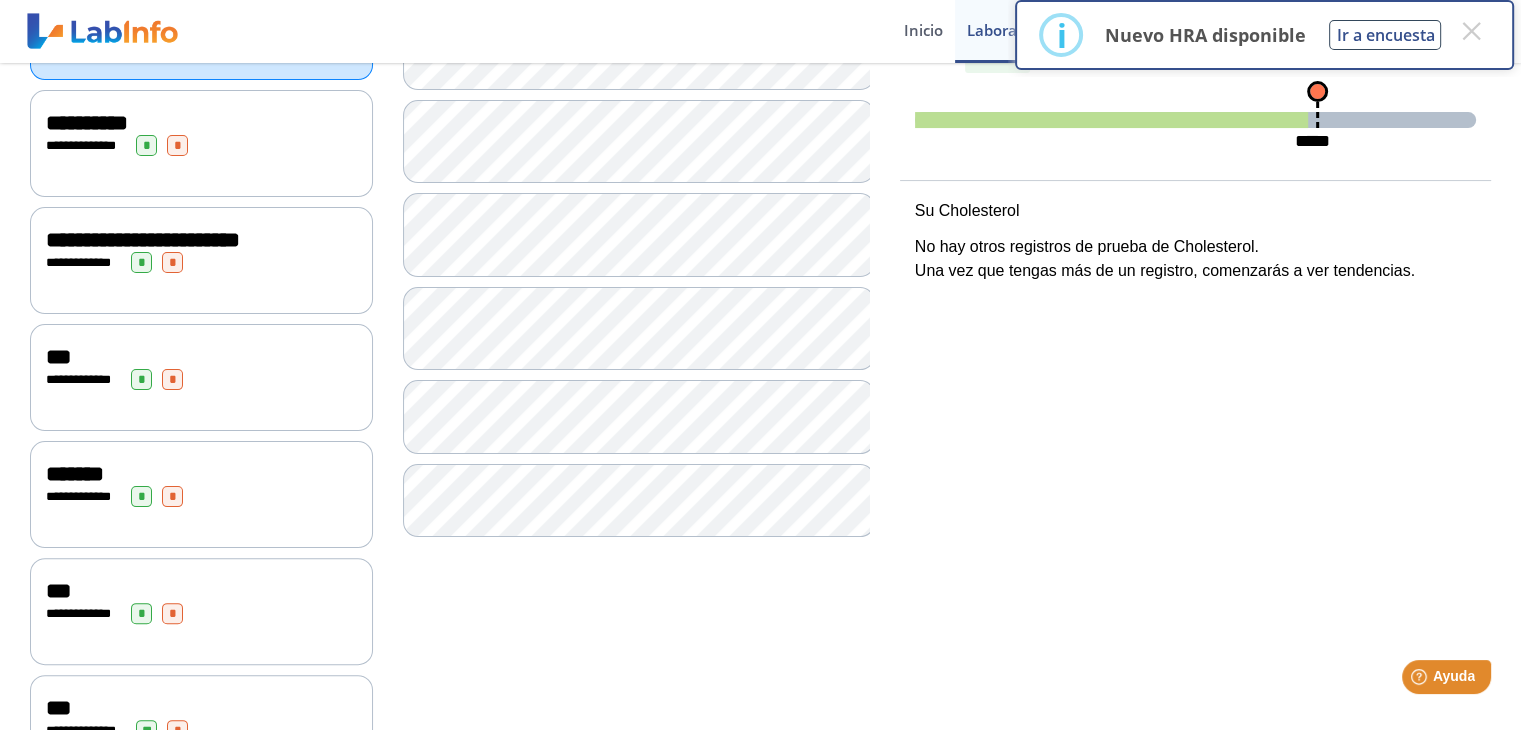 click on "**********" 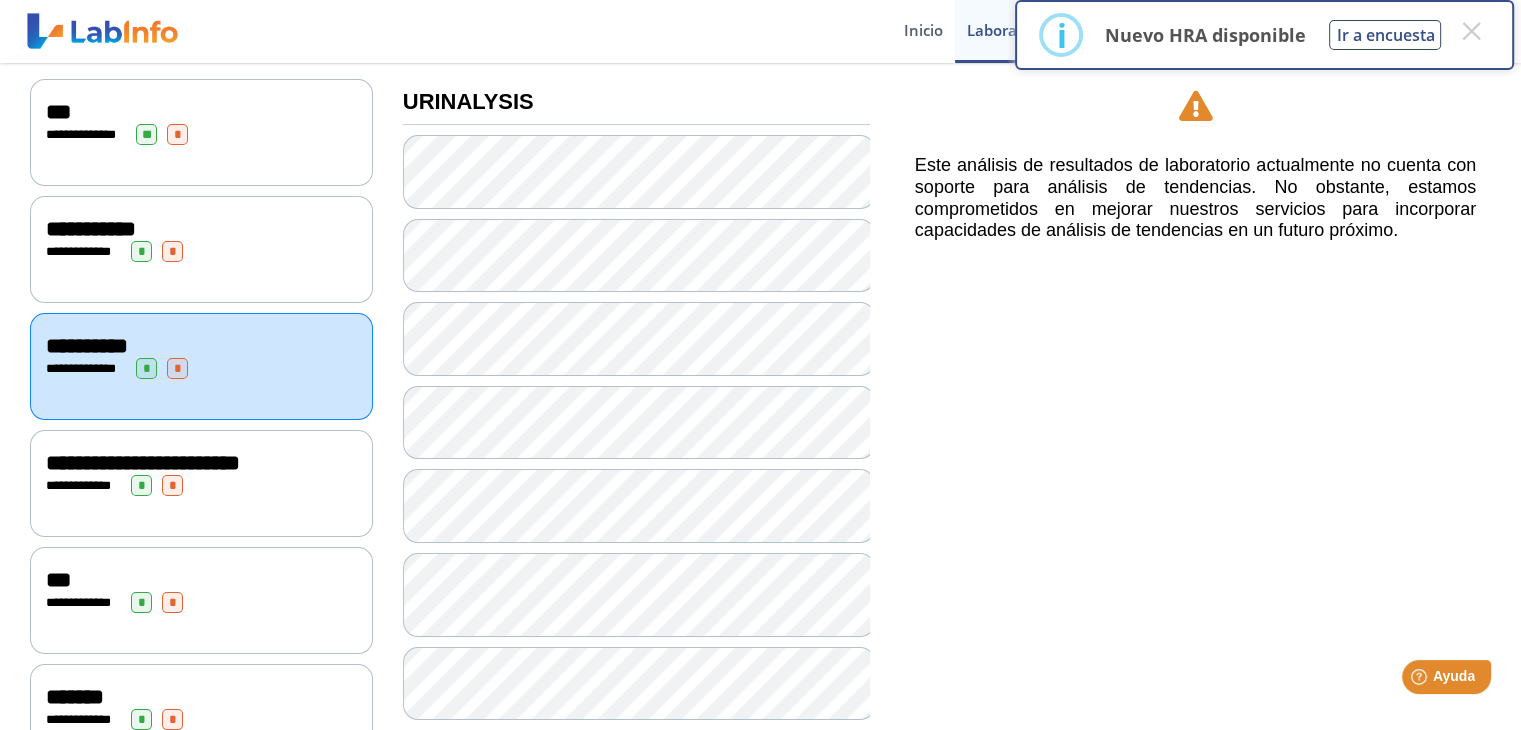 scroll, scrollTop: 231, scrollLeft: 0, axis: vertical 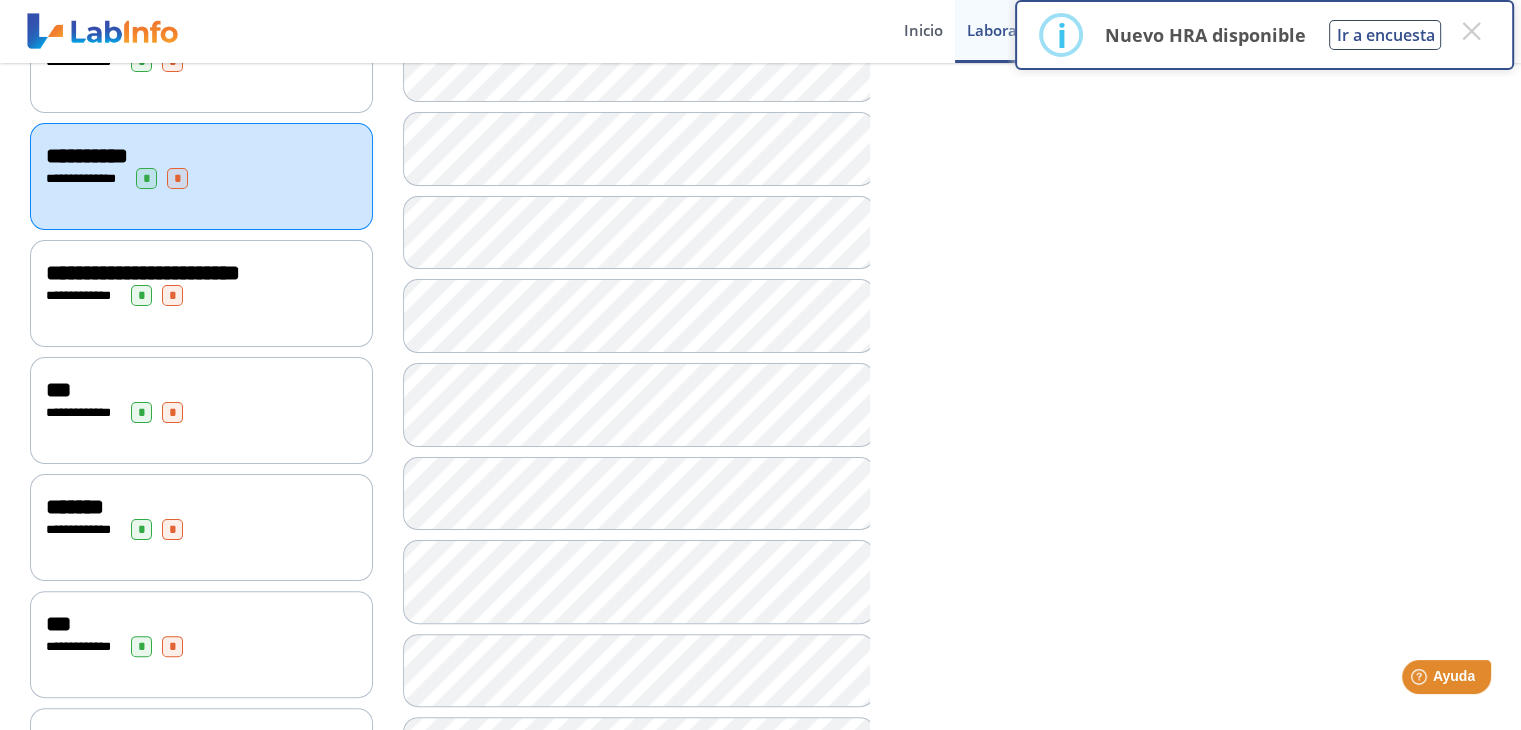 click on "**********" 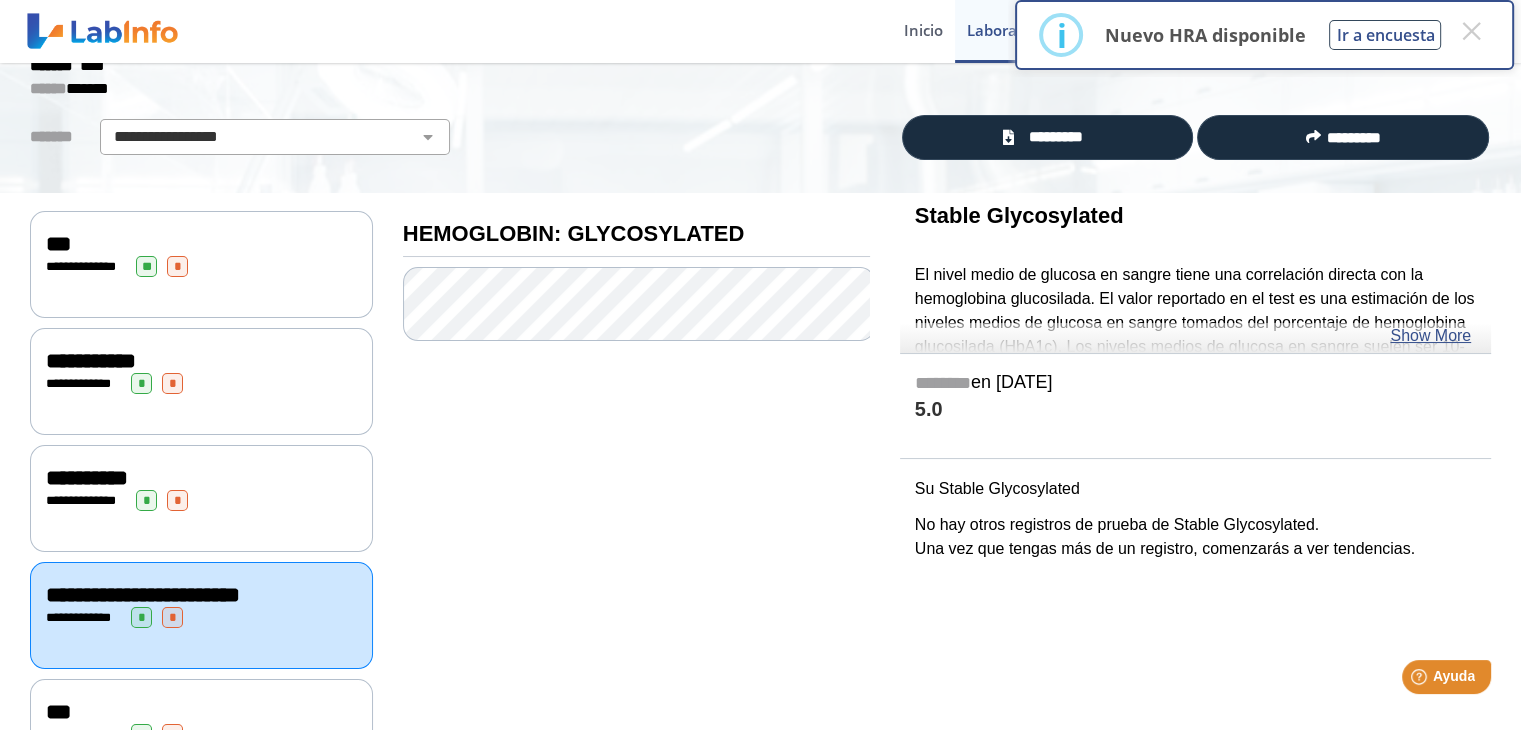 scroll, scrollTop: 98, scrollLeft: 0, axis: vertical 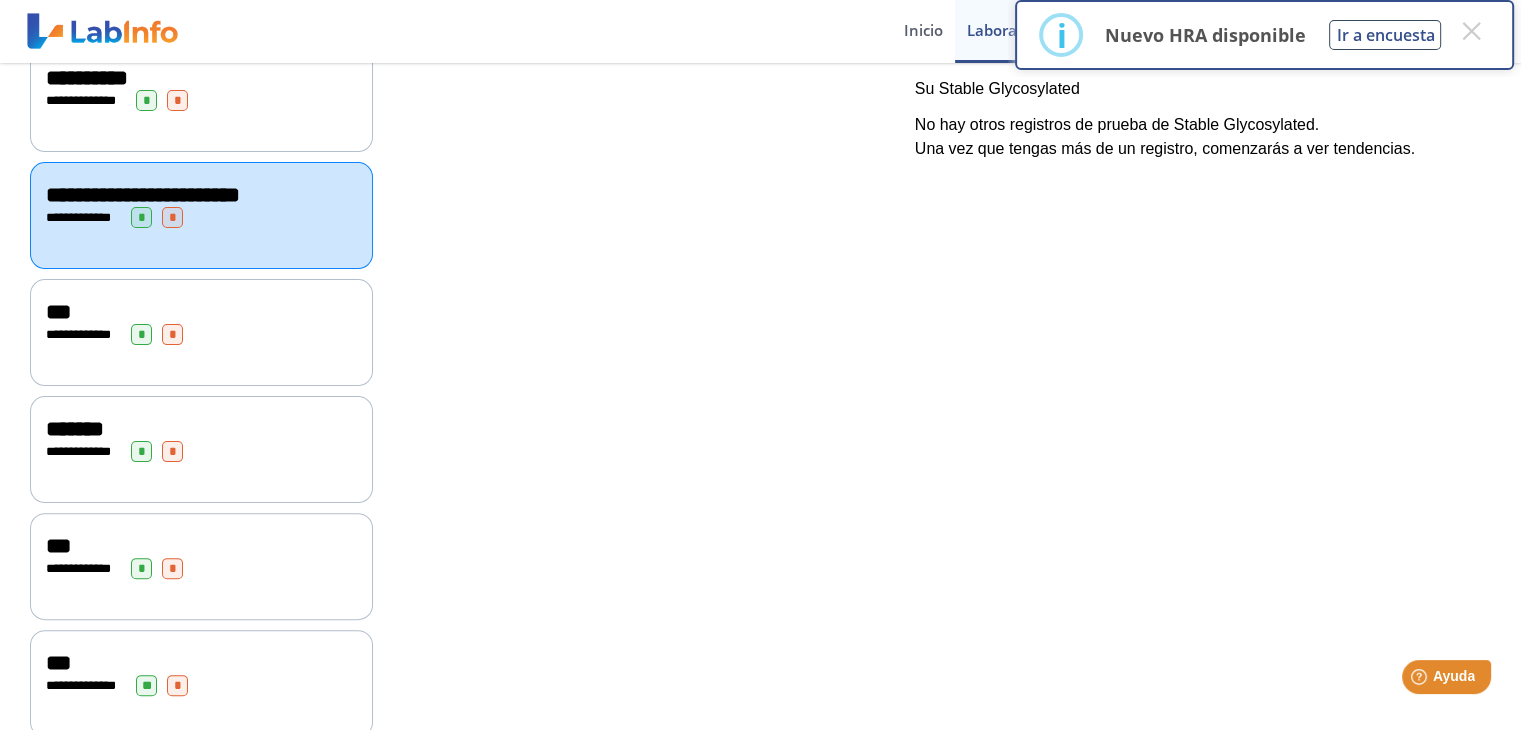 click on "**********" 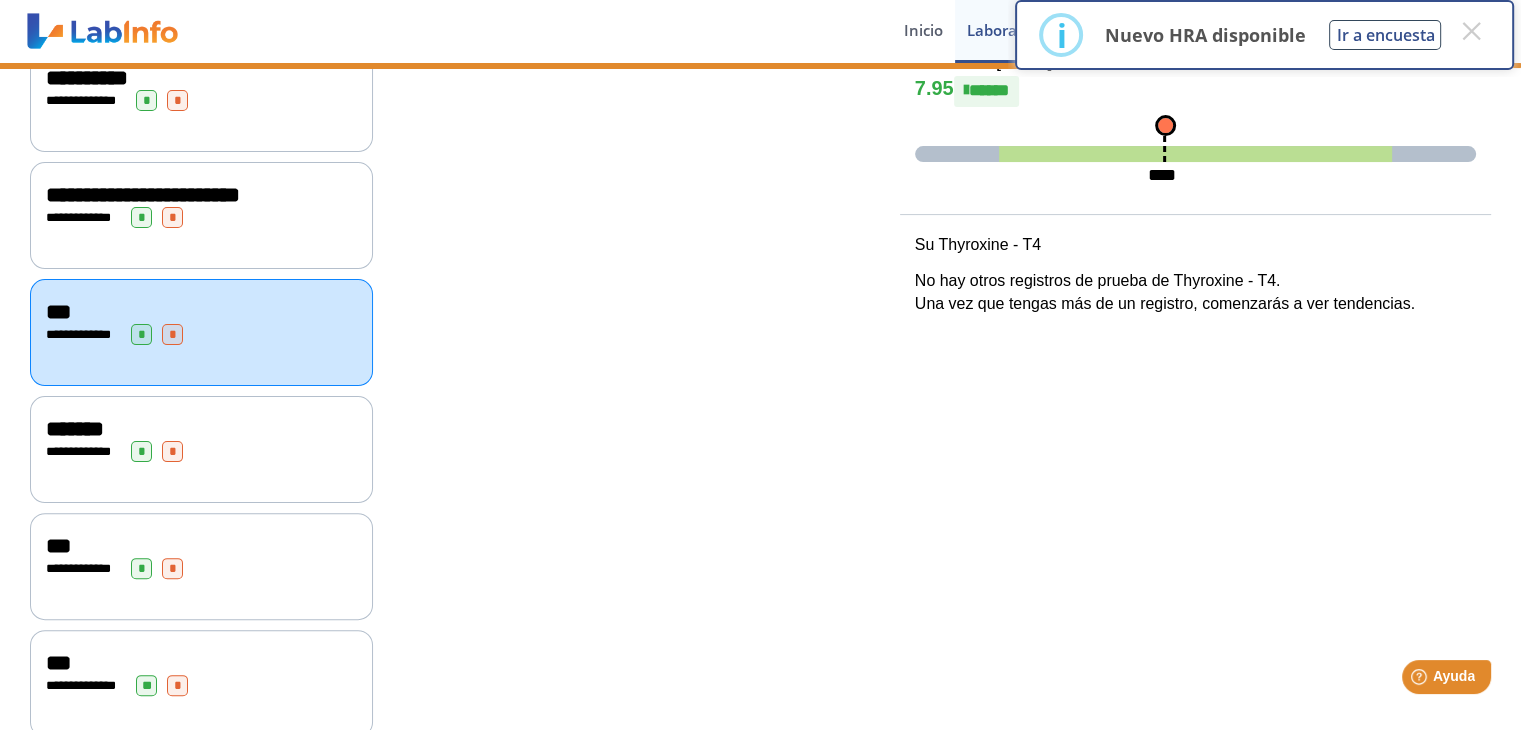 click on "***" 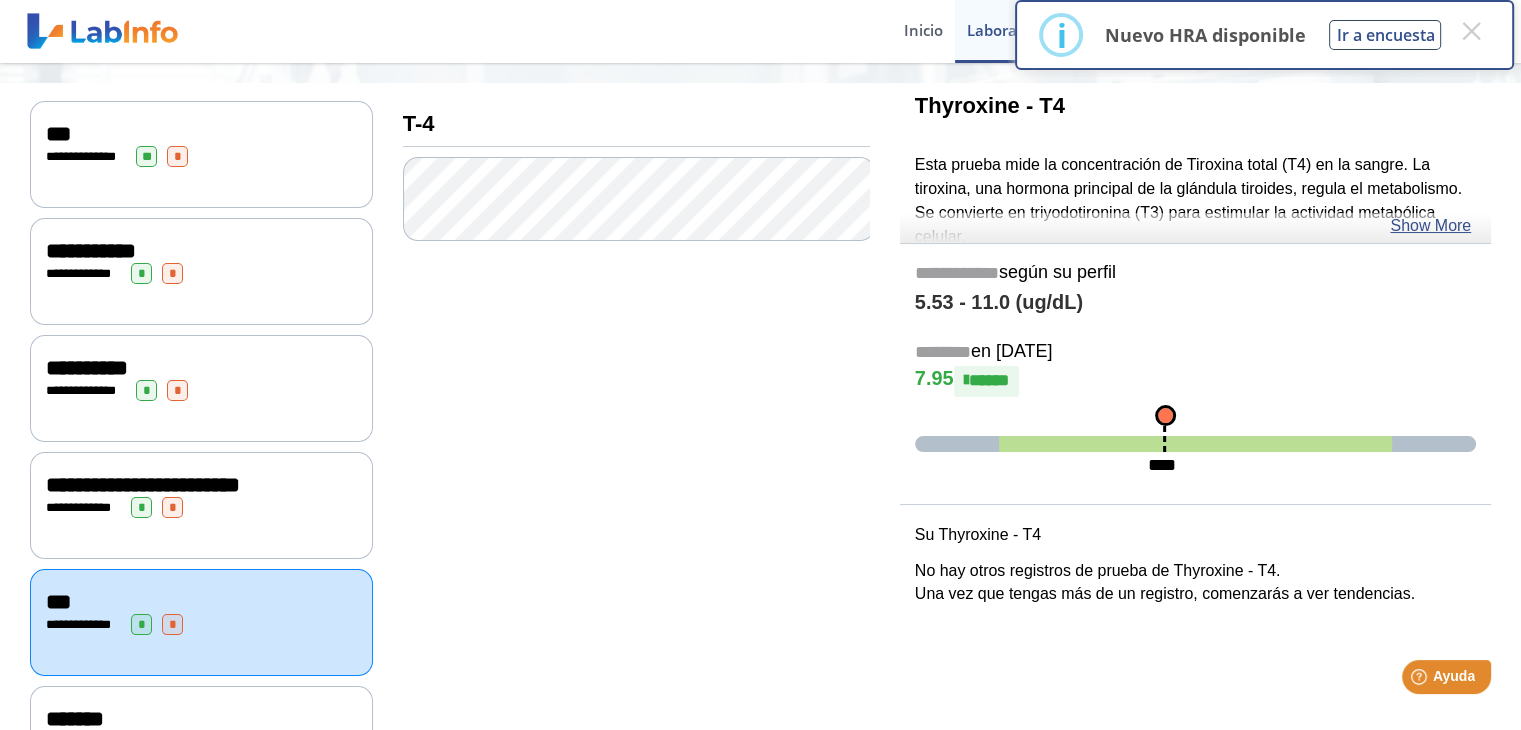 scroll, scrollTop: 204, scrollLeft: 0, axis: vertical 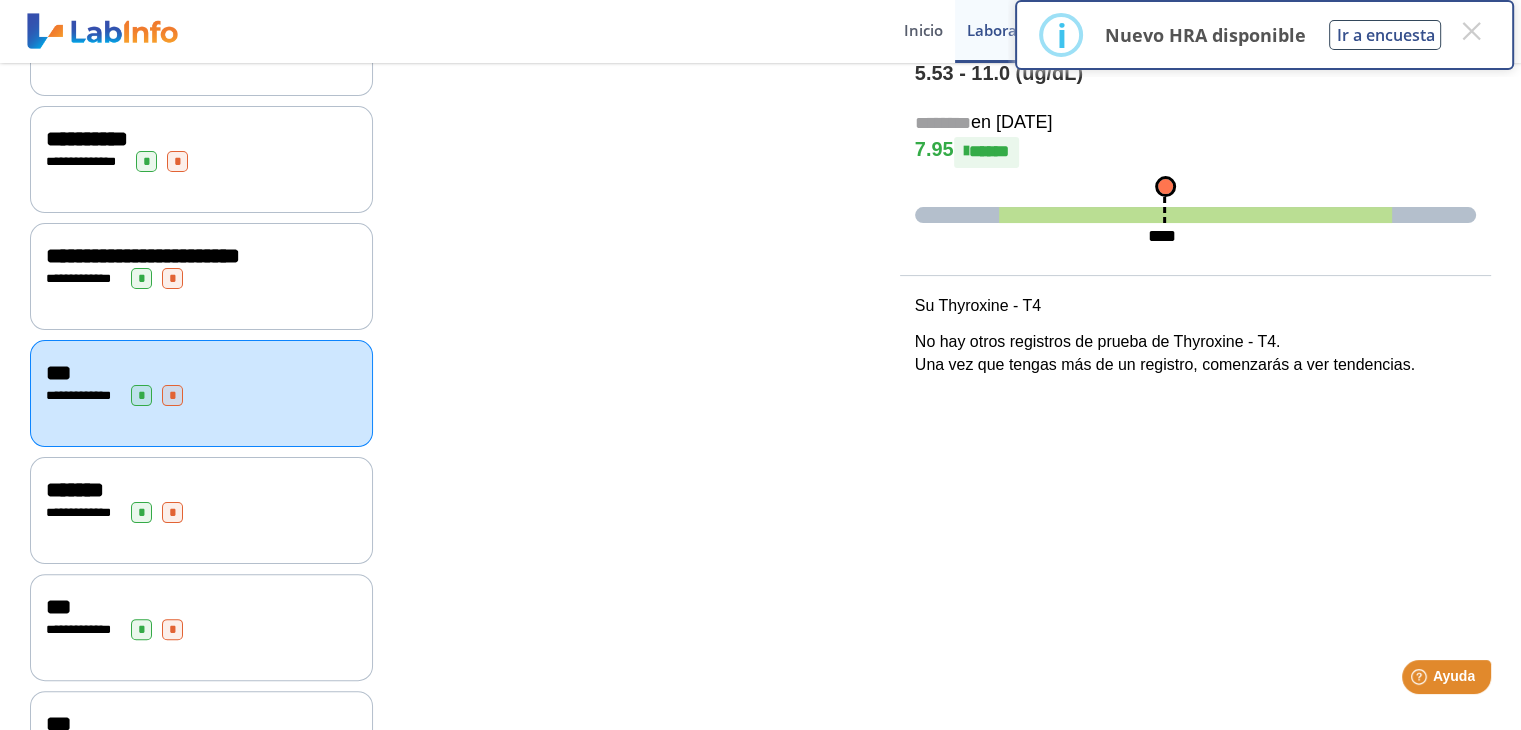 click on "**********" 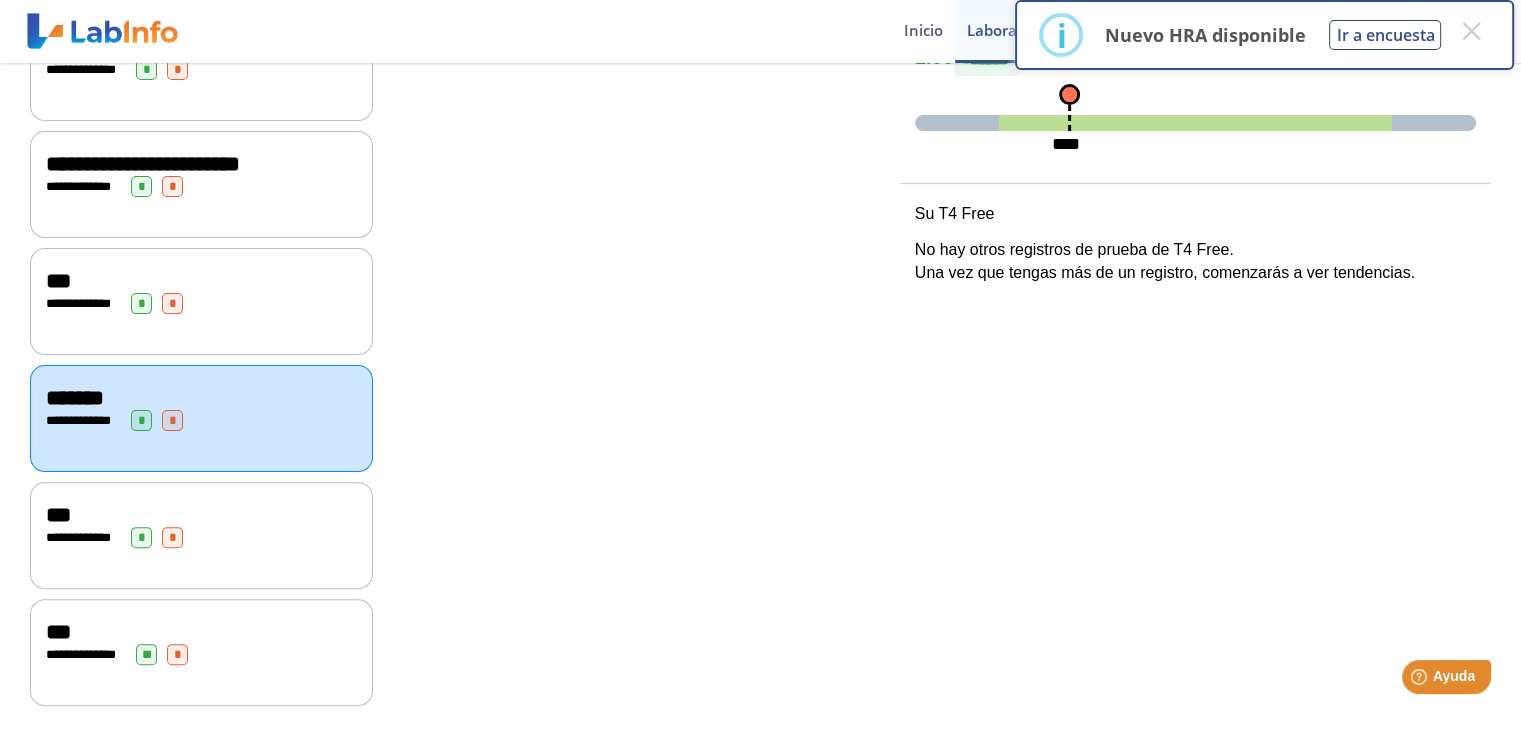 scroll, scrollTop: 550, scrollLeft: 0, axis: vertical 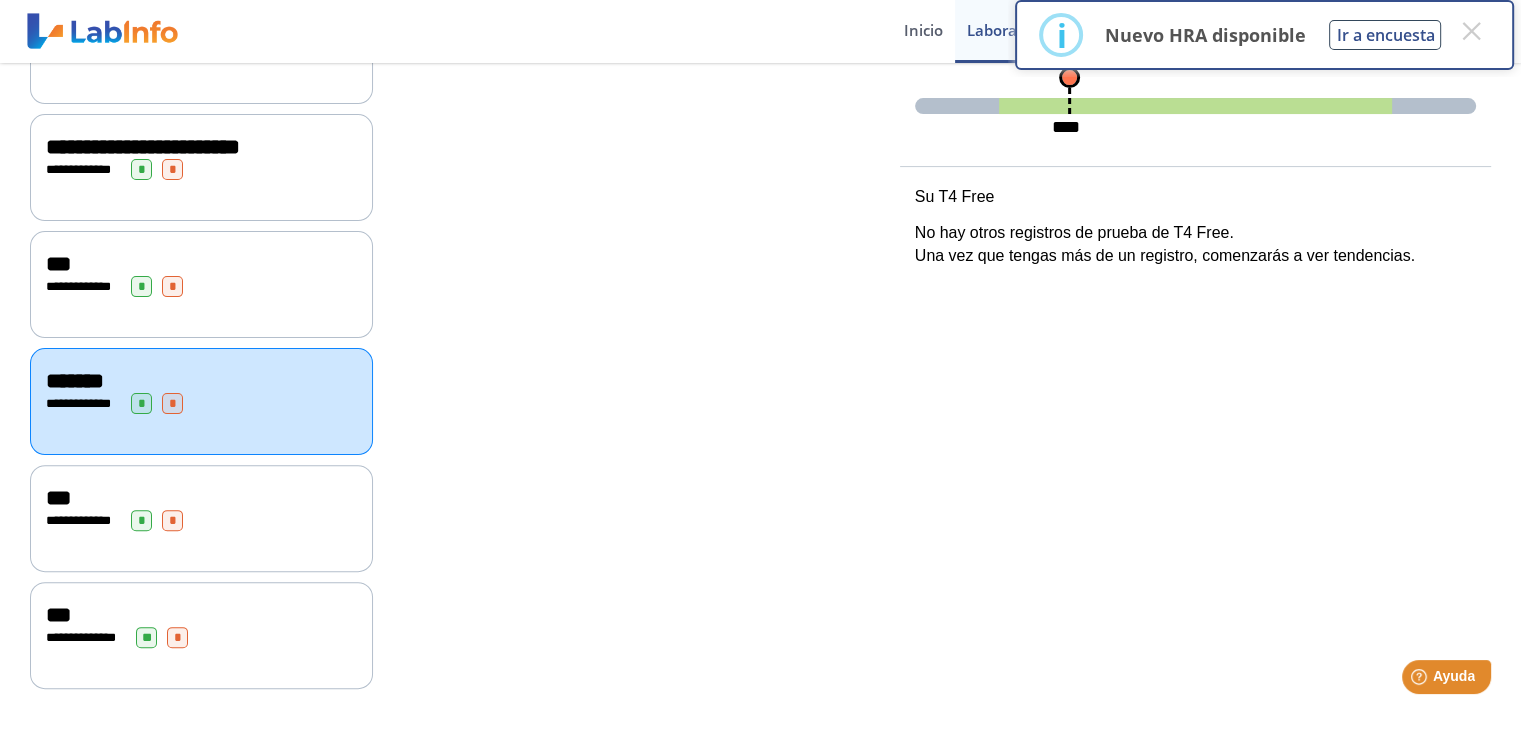 click on "***" 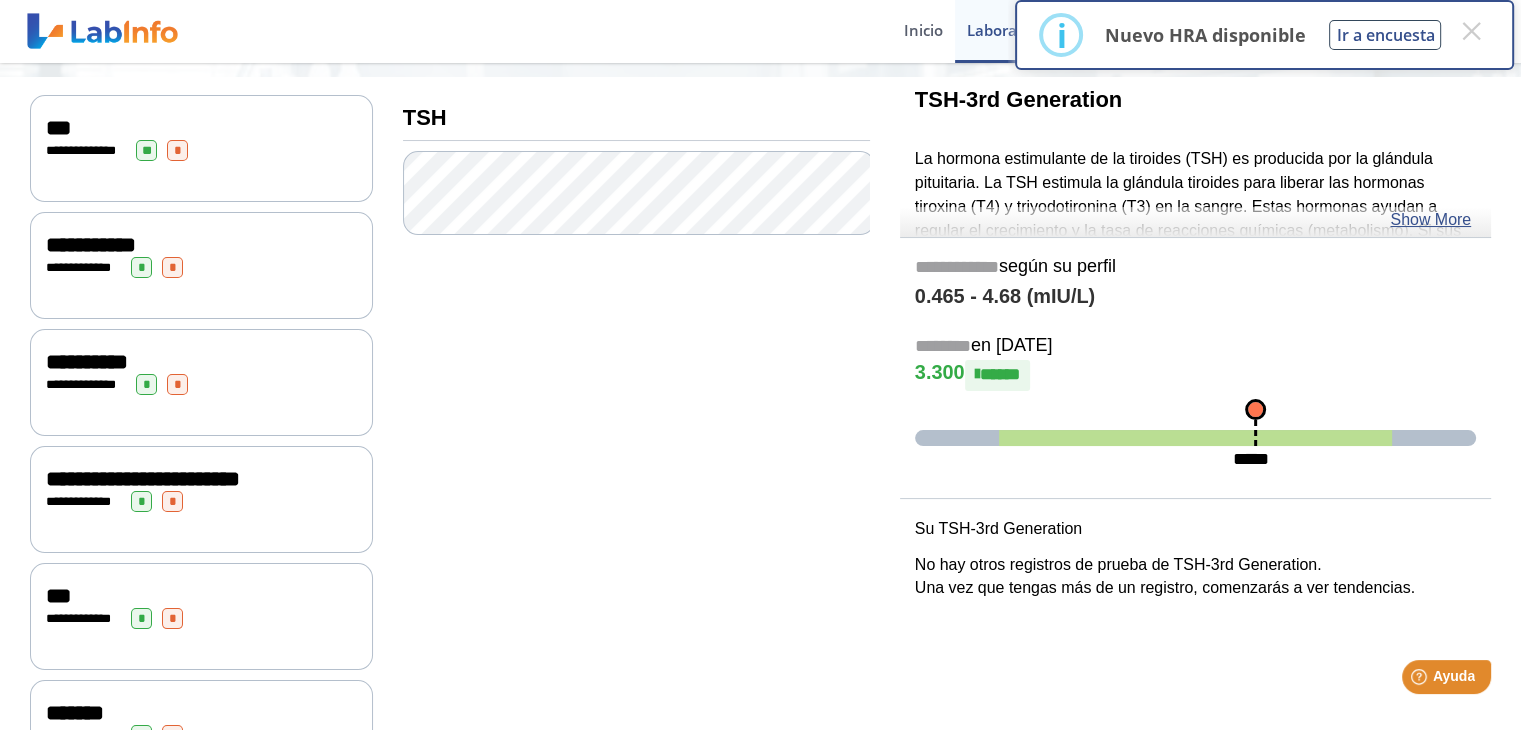 scroll, scrollTop: 550, scrollLeft: 0, axis: vertical 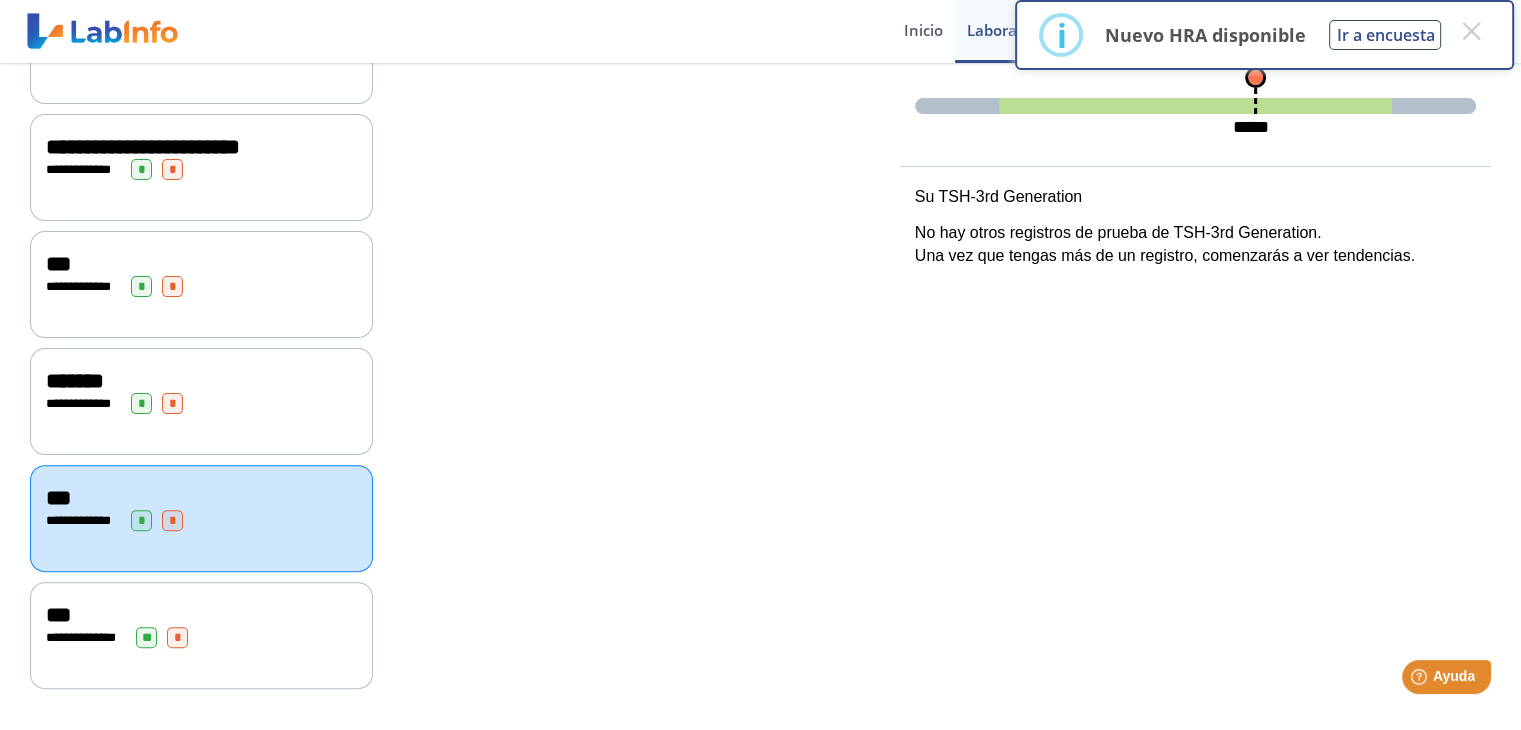 click on "***" 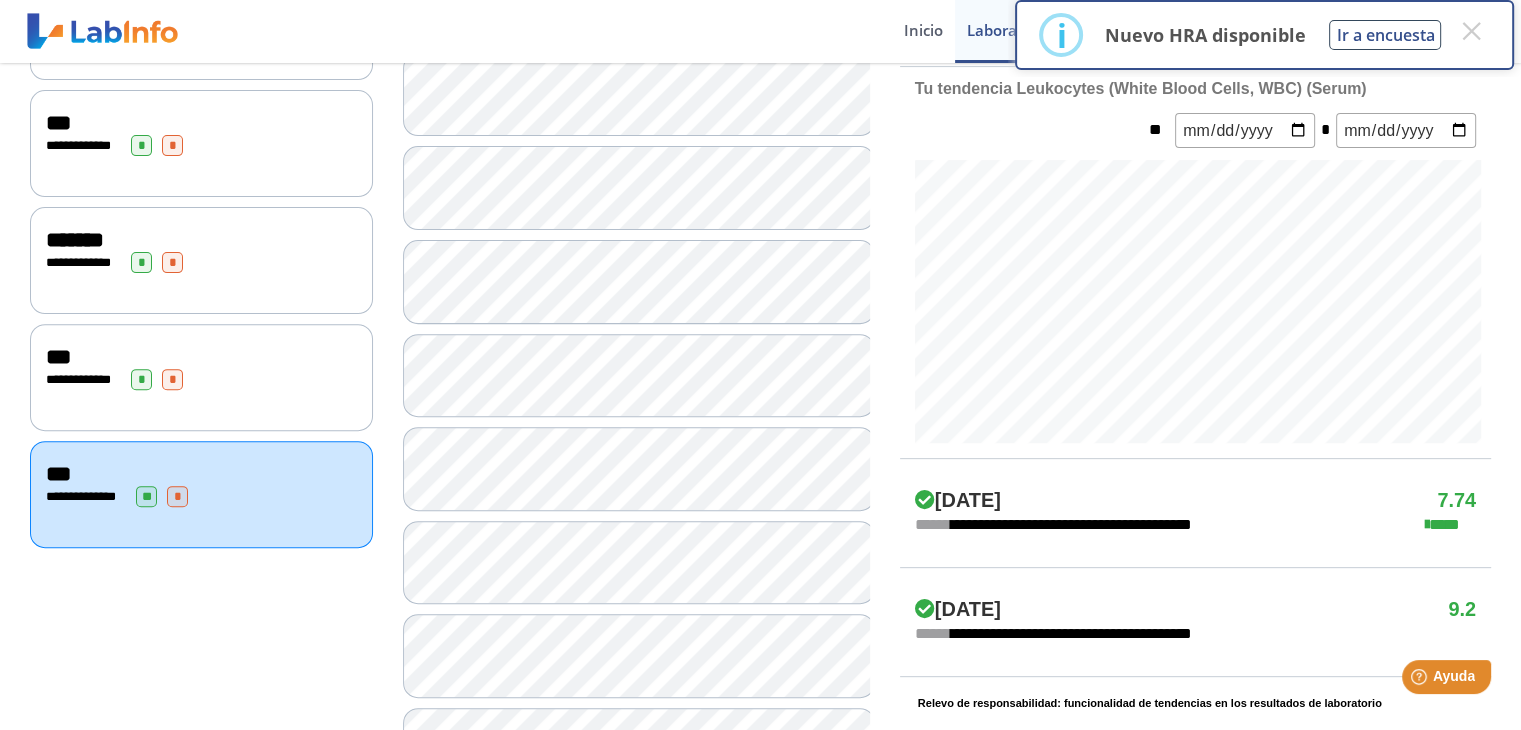 scroll, scrollTop: 698, scrollLeft: 0, axis: vertical 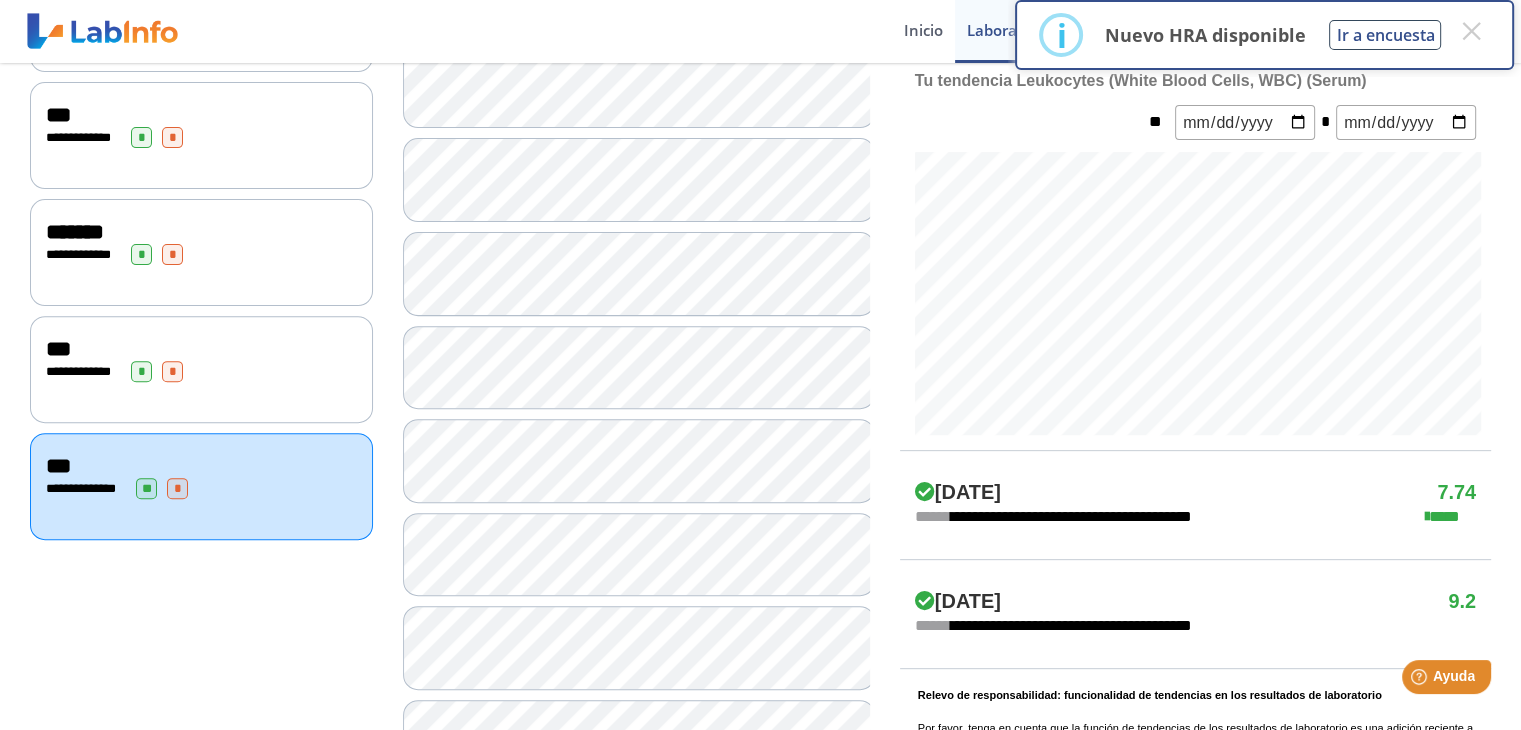 drag, startPoint x: 1496, startPoint y: 324, endPoint x: 1515, endPoint y: 359, distance: 39.824615 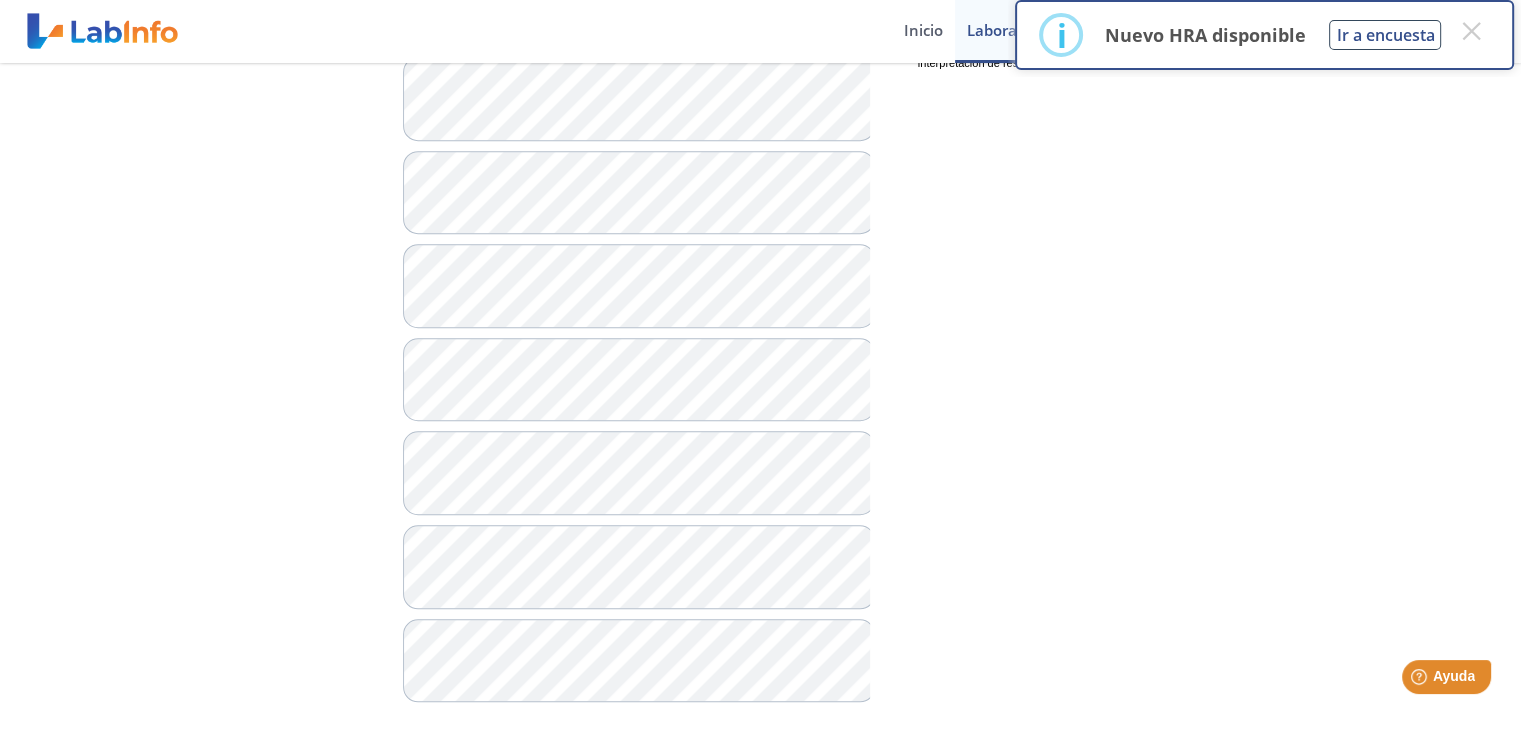 scroll, scrollTop: 1549, scrollLeft: 0, axis: vertical 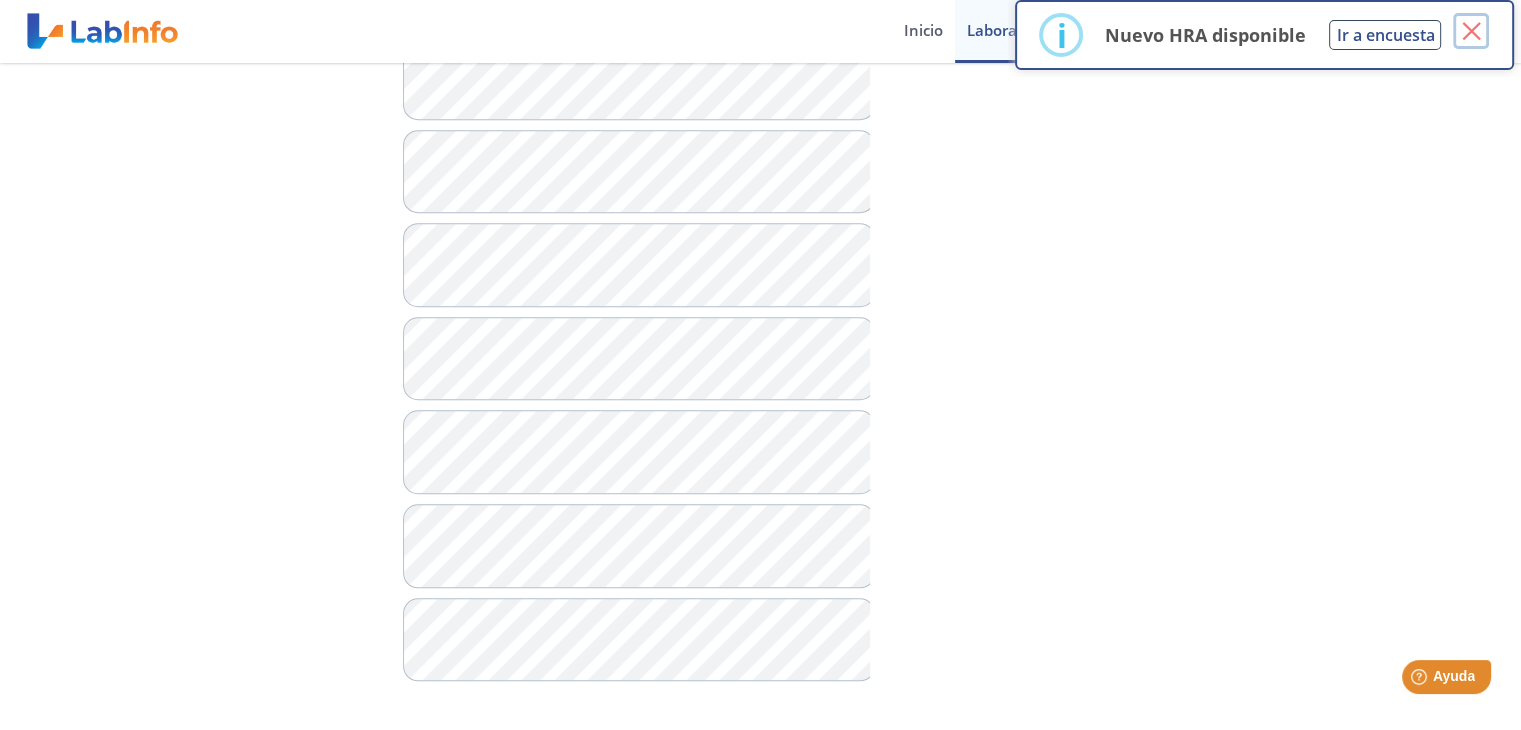 click on "×" at bounding box center (1471, 31) 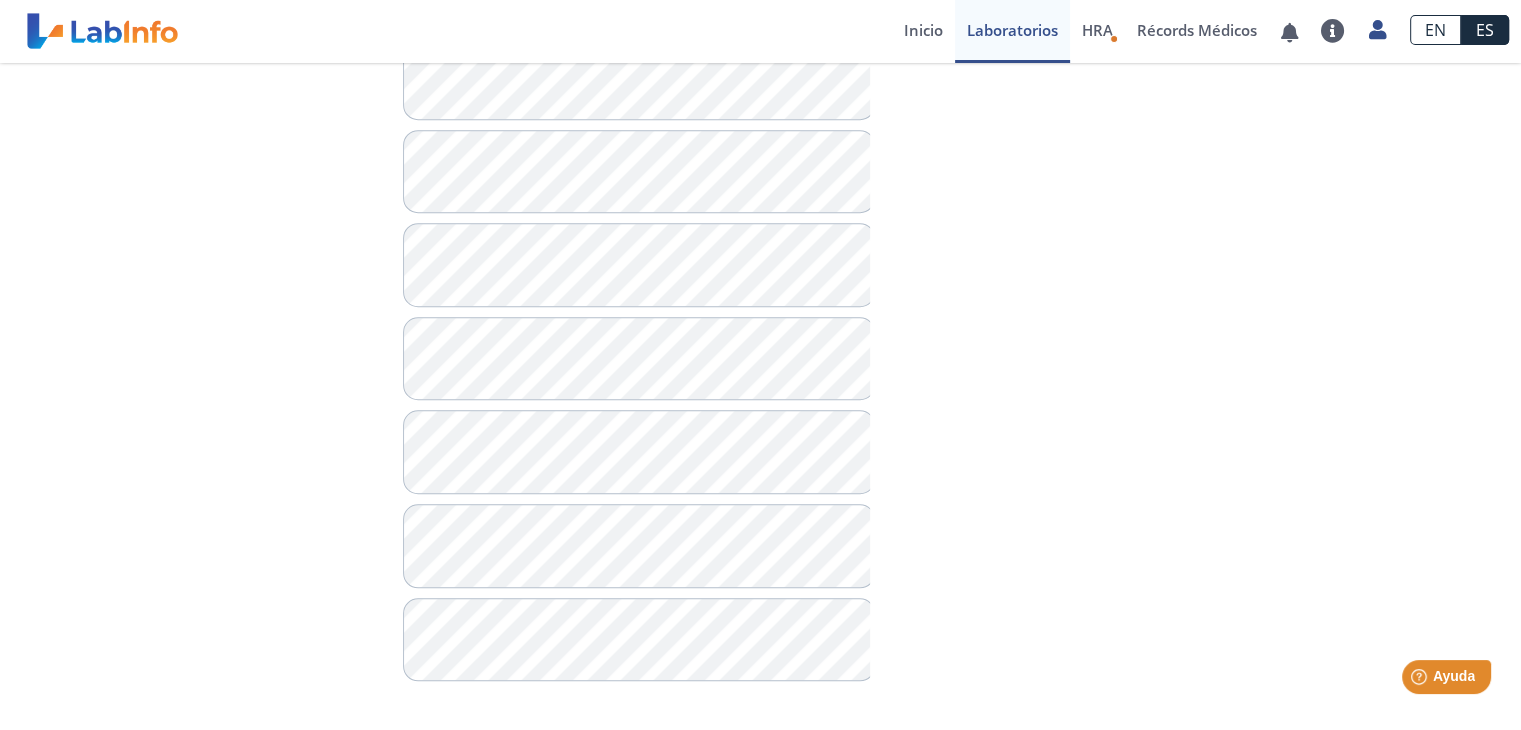 scroll, scrollTop: 0, scrollLeft: 0, axis: both 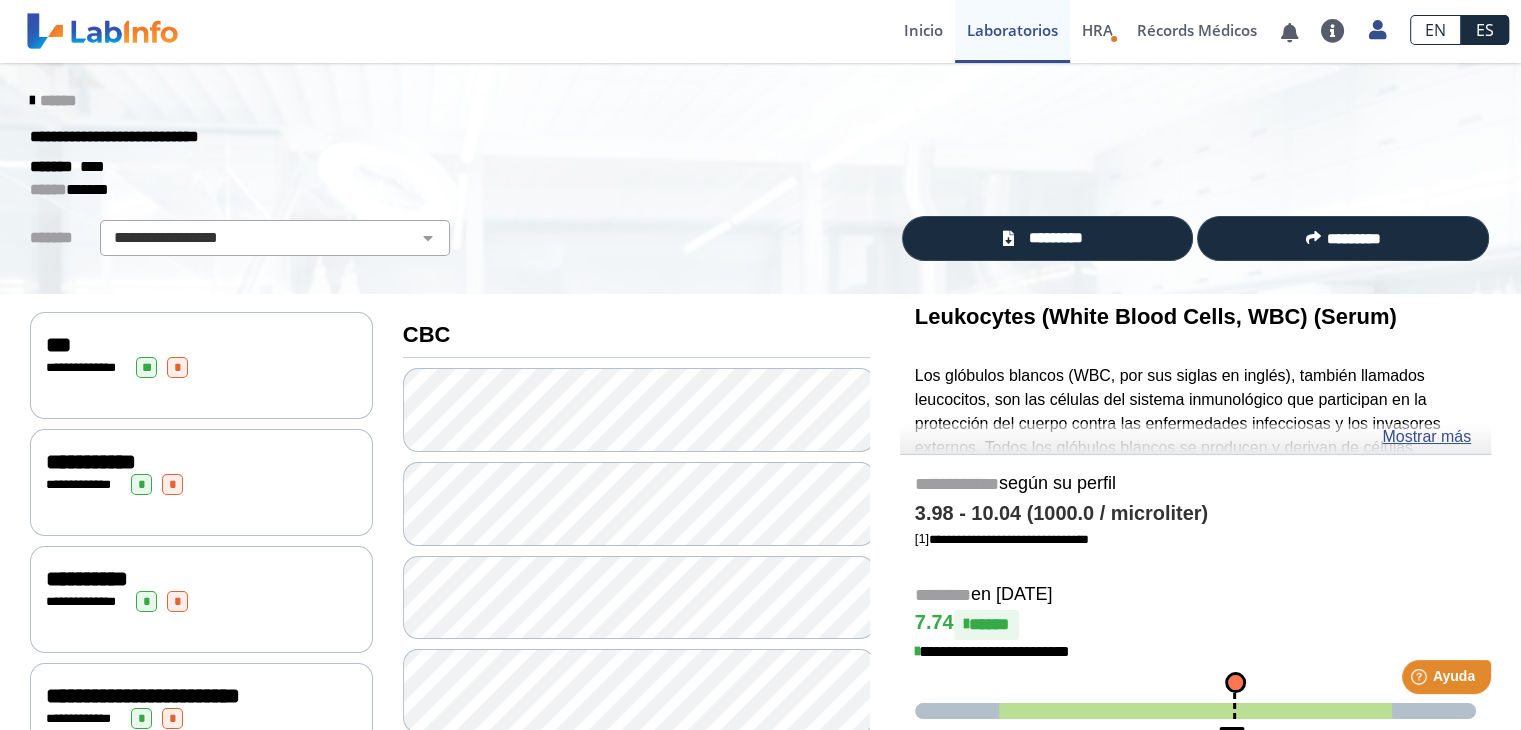 click on "**********" 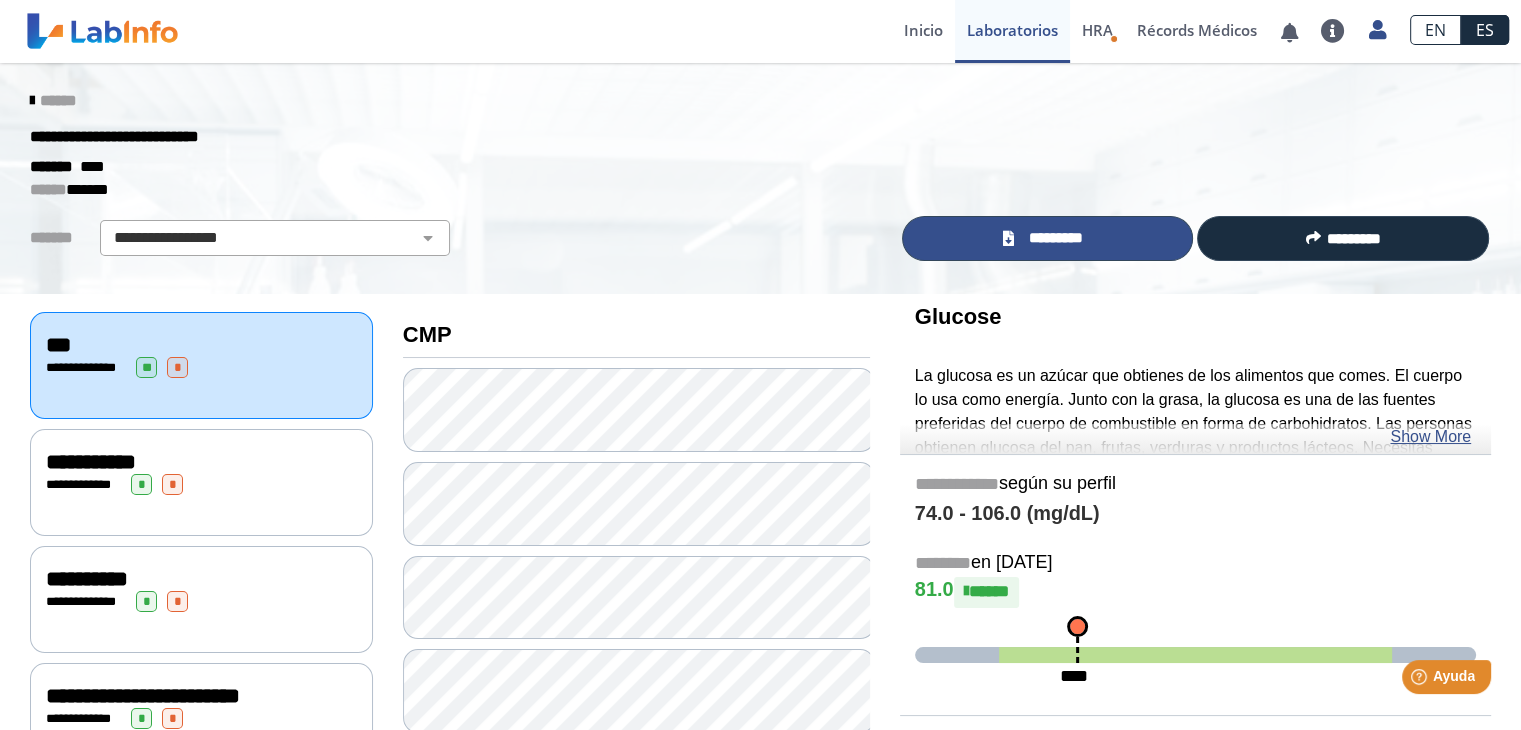 click on "*********" 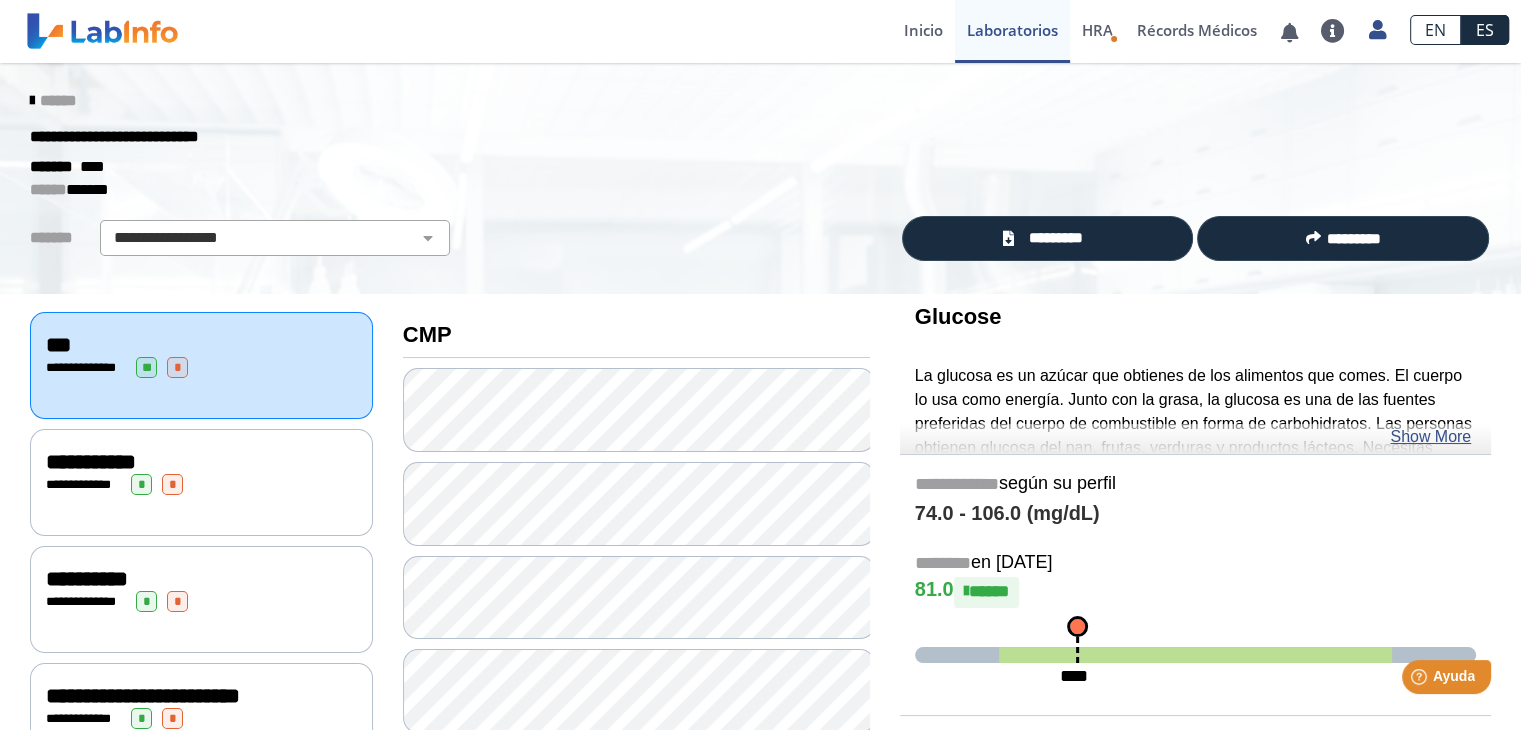 click on "**********" 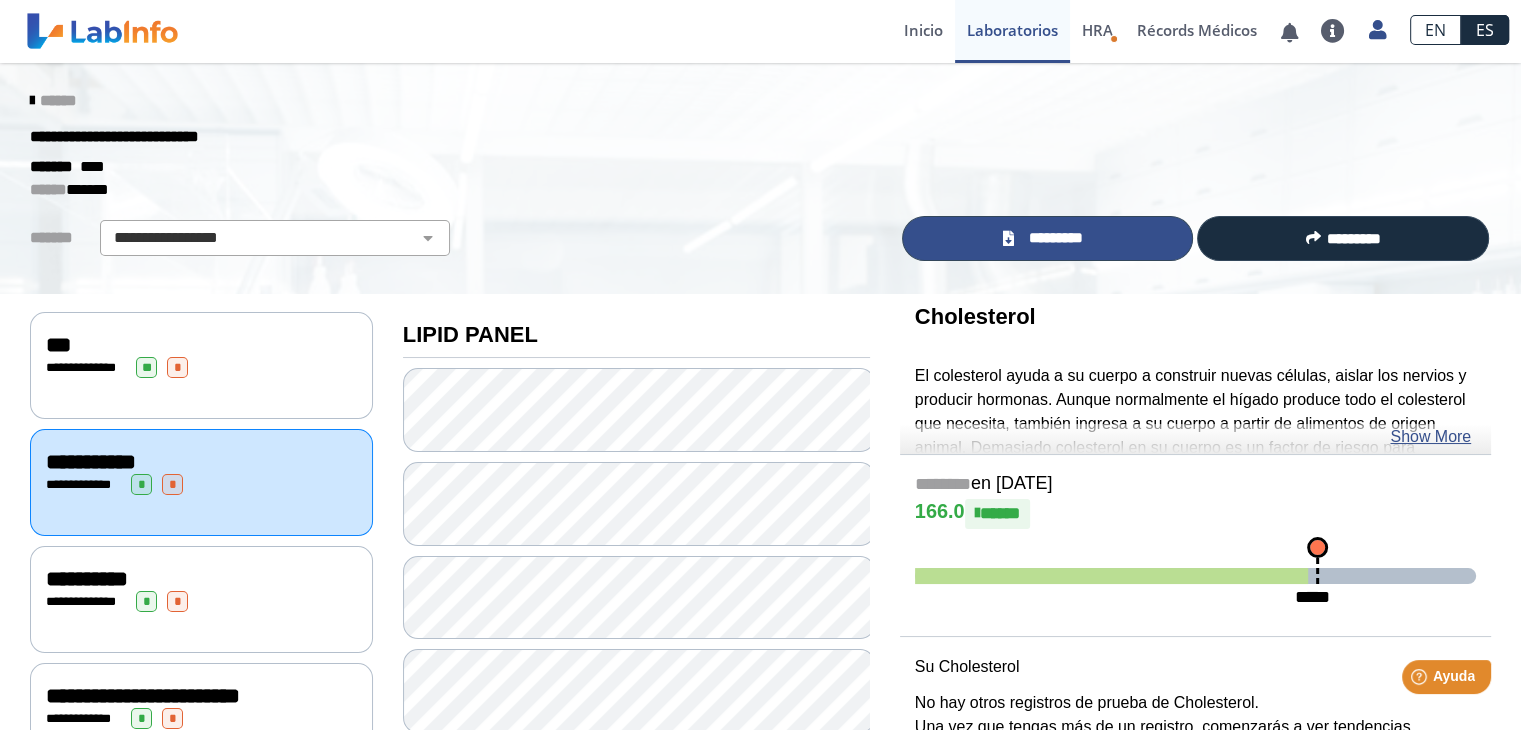 click on "*********" 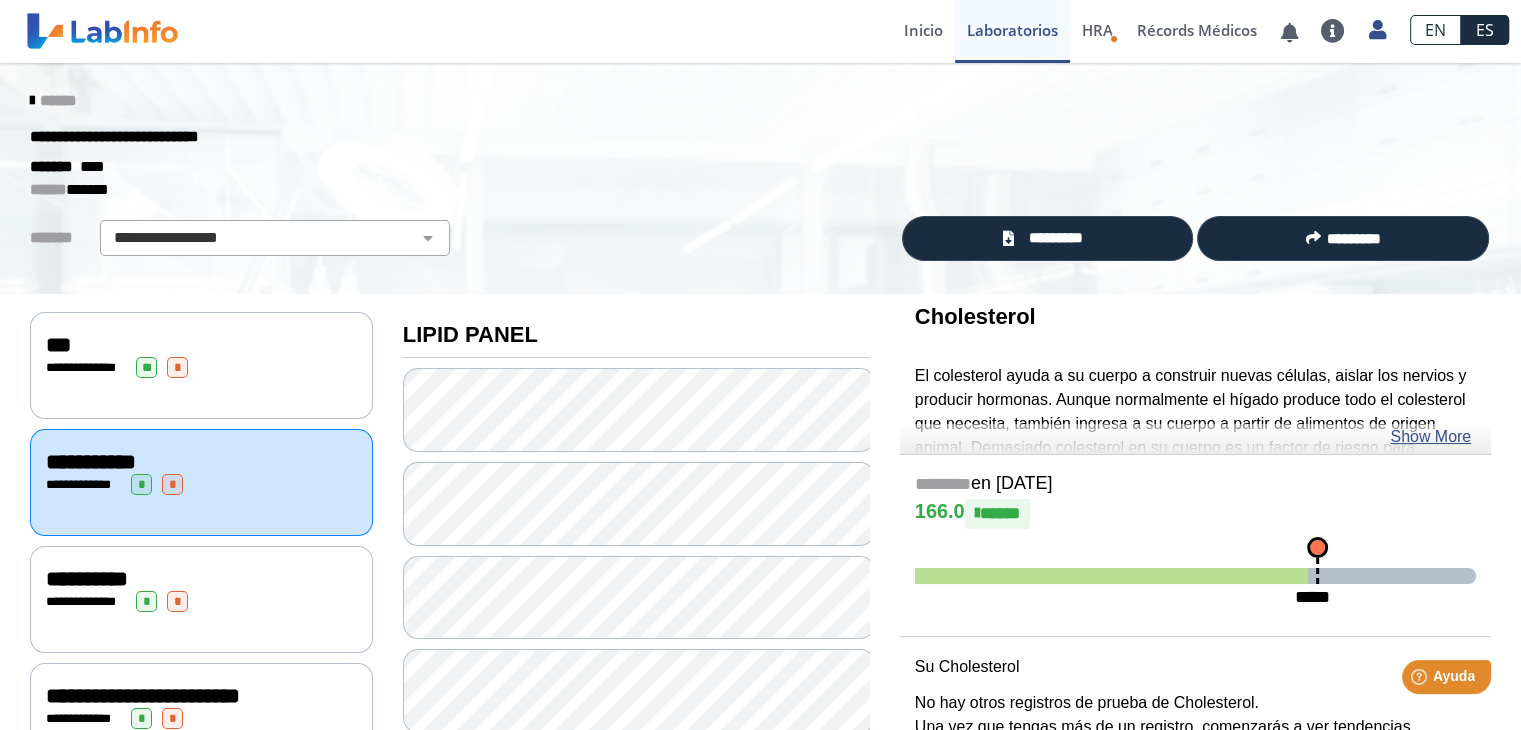click on "**********" 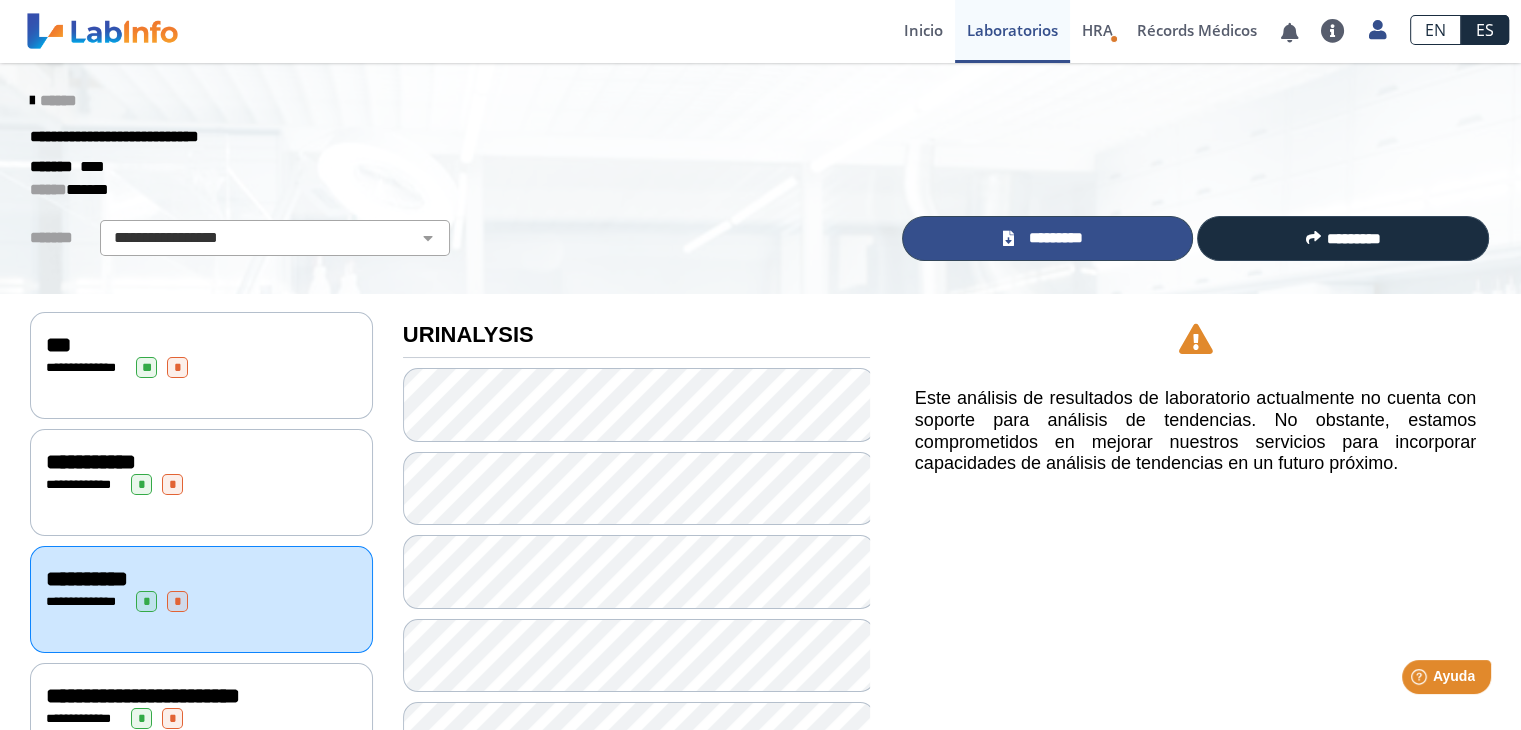 click 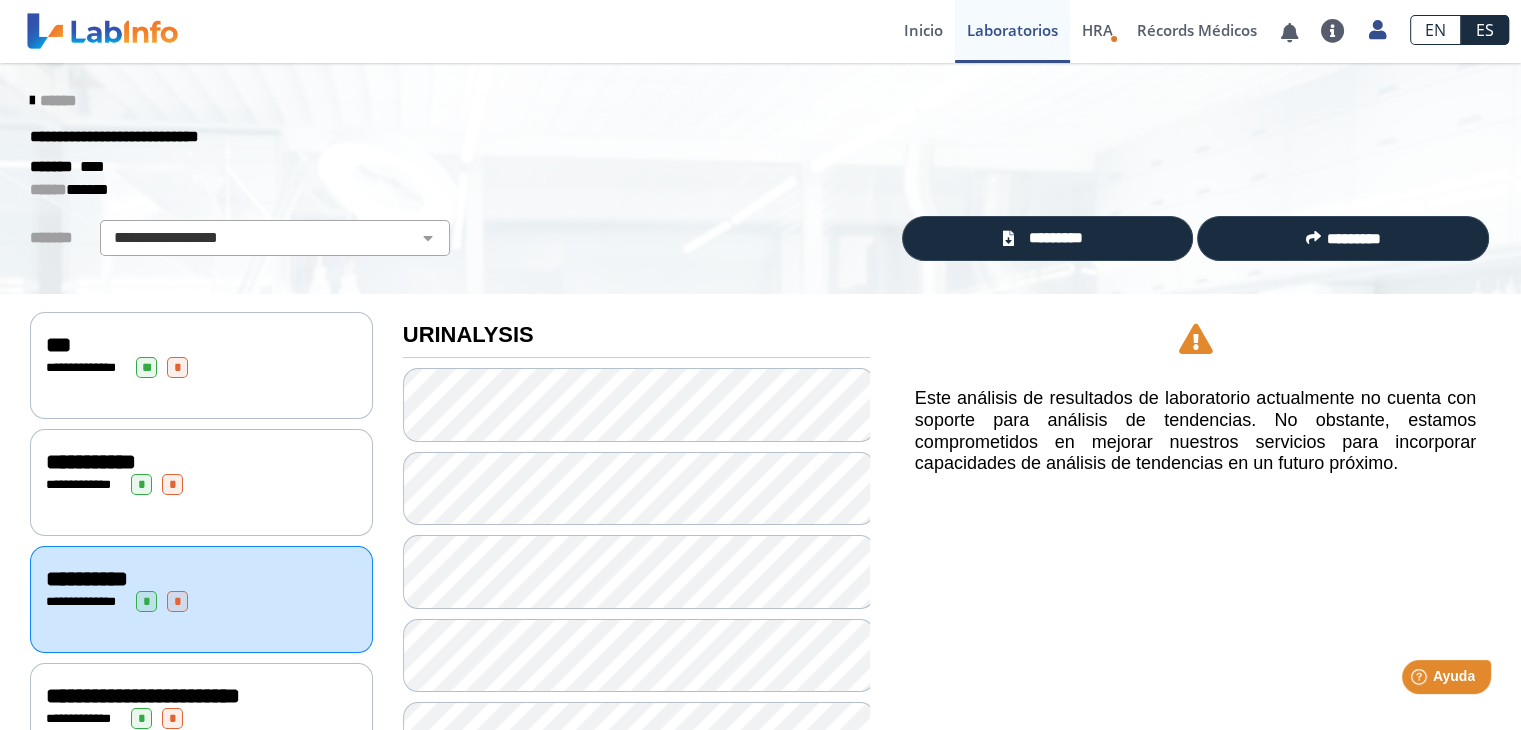 click on "**********" 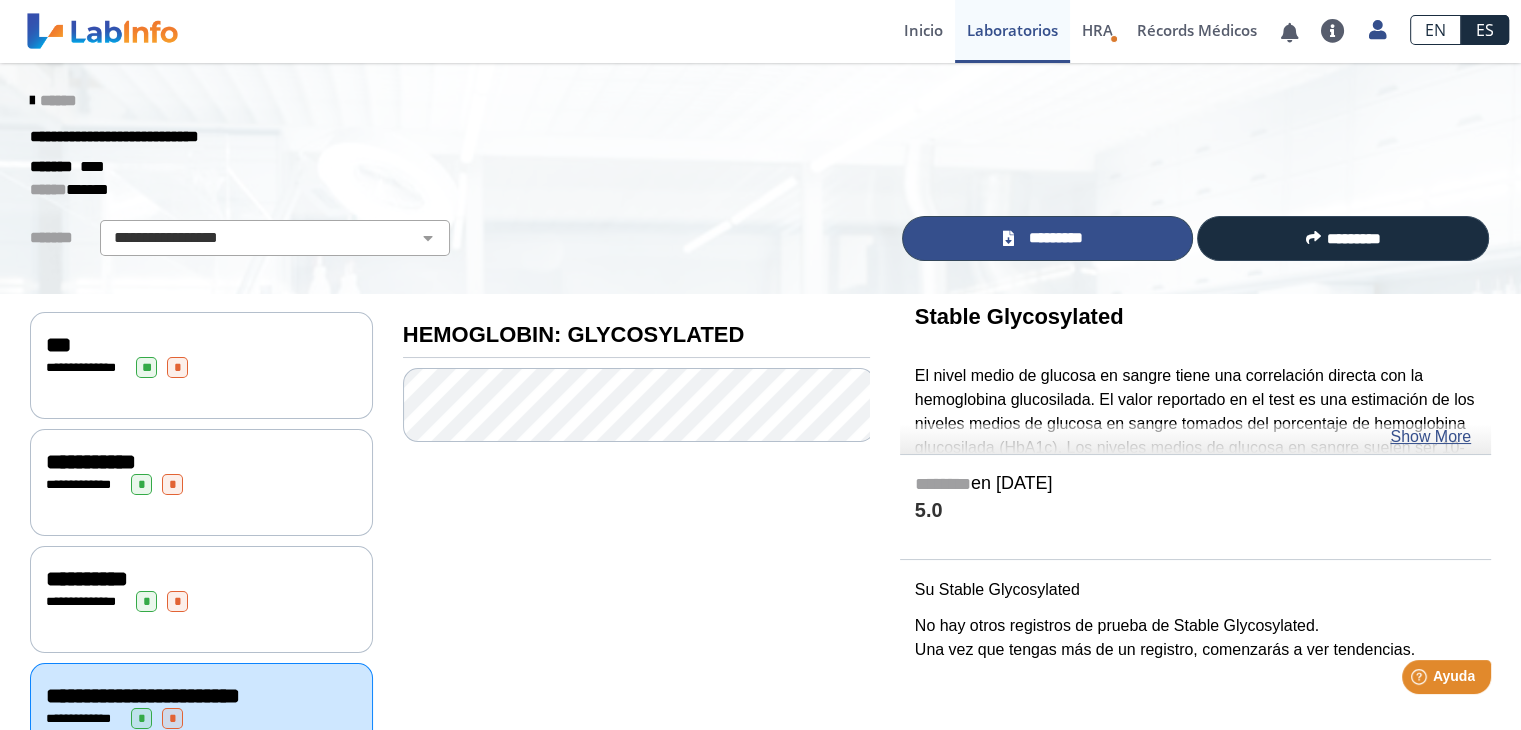 click on "*********" 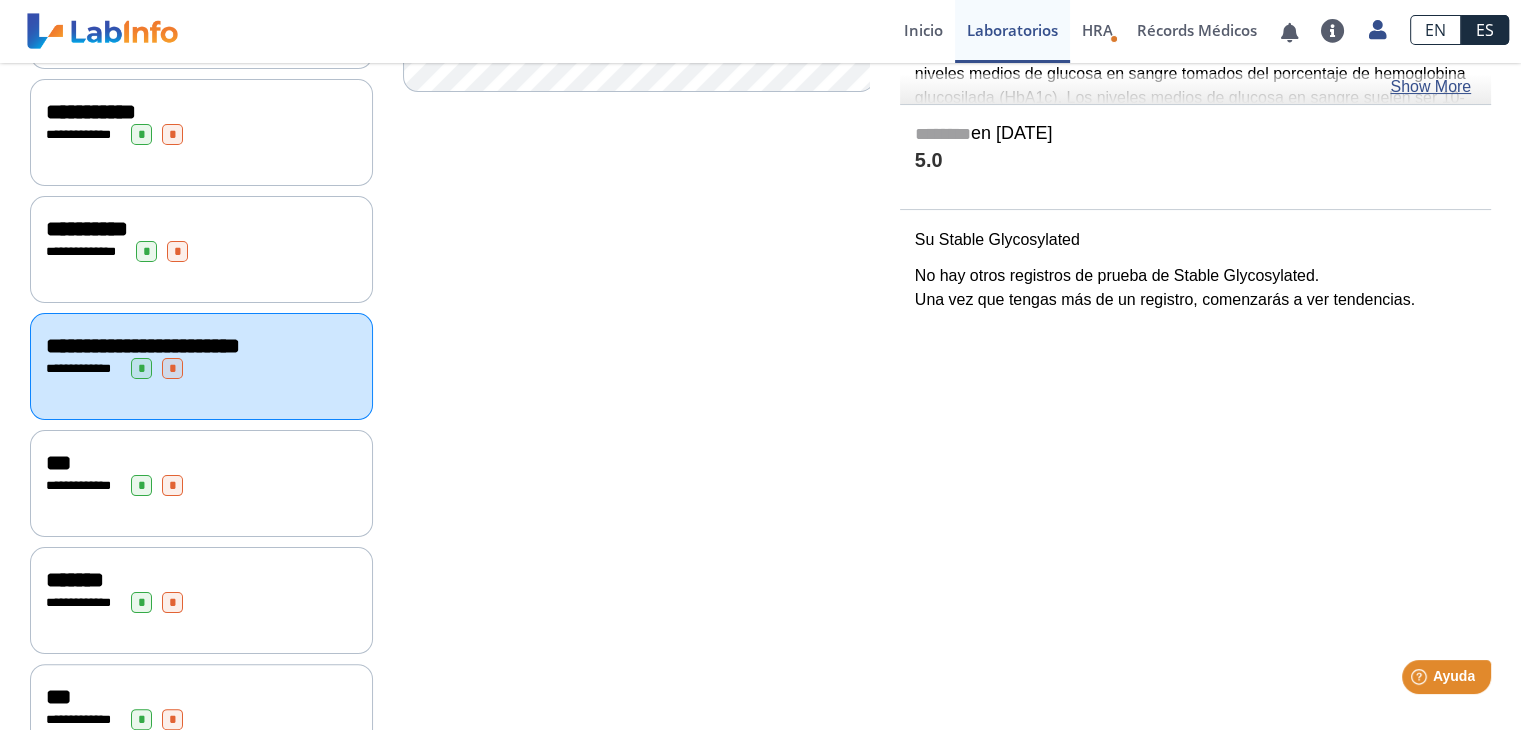 scroll, scrollTop: 413, scrollLeft: 0, axis: vertical 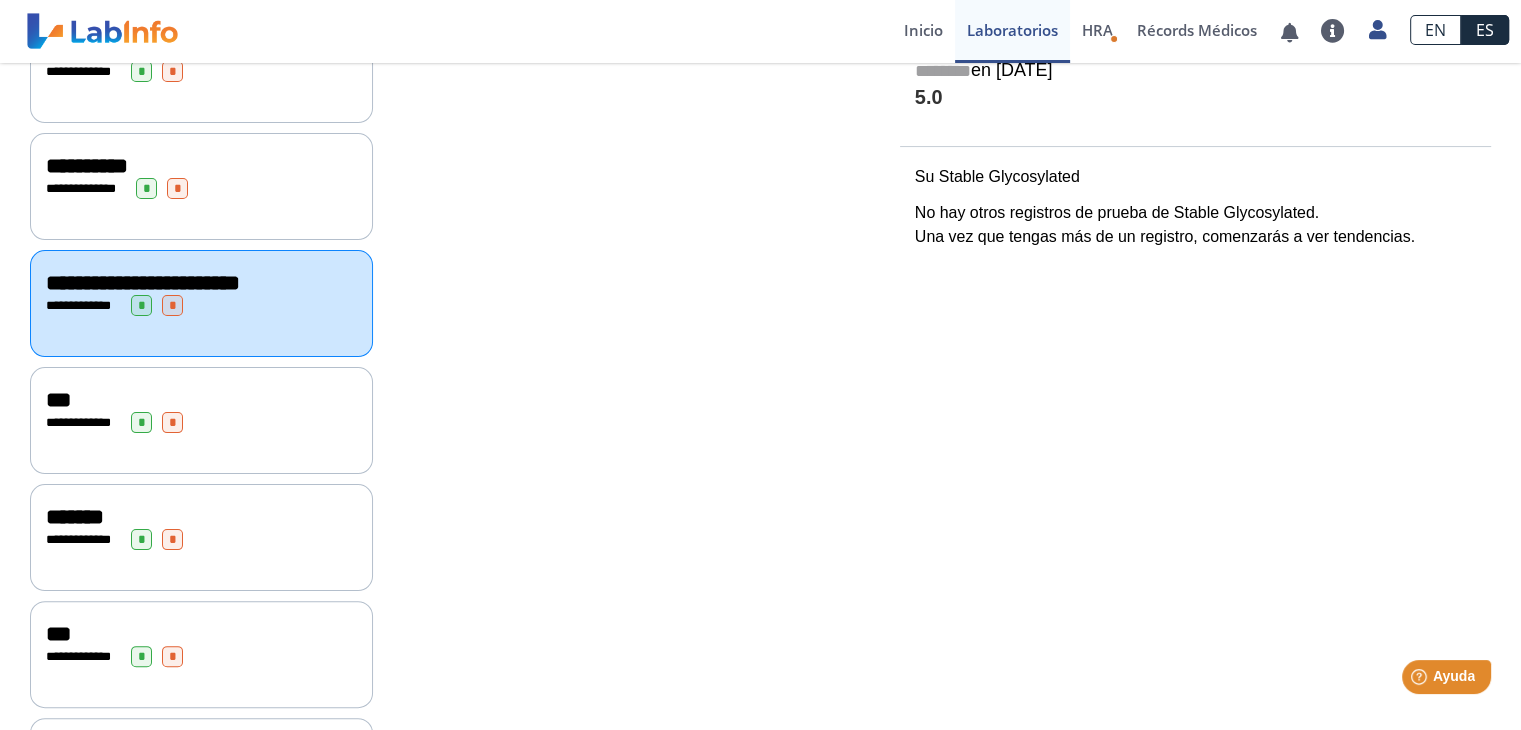 click on "***" 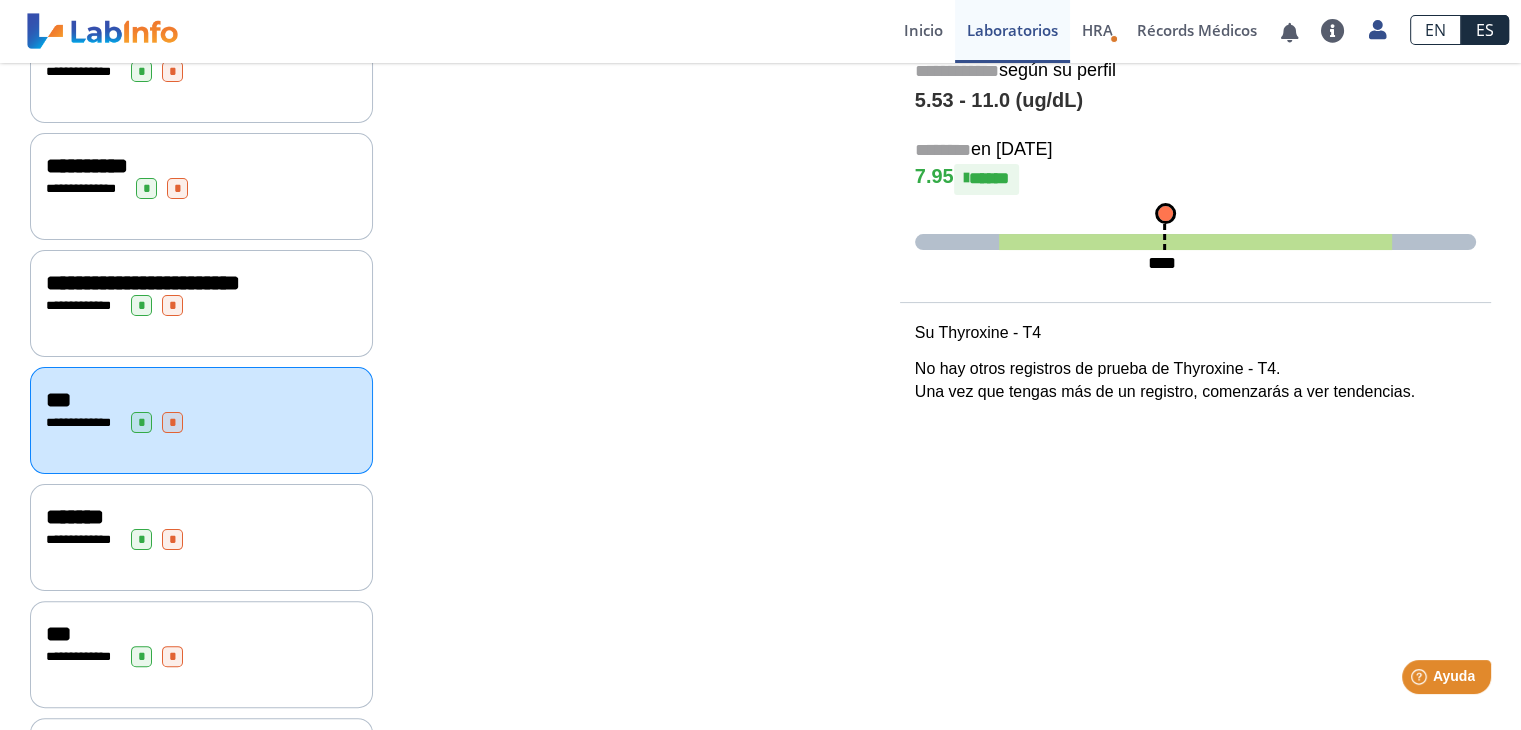 scroll, scrollTop: 0, scrollLeft: 0, axis: both 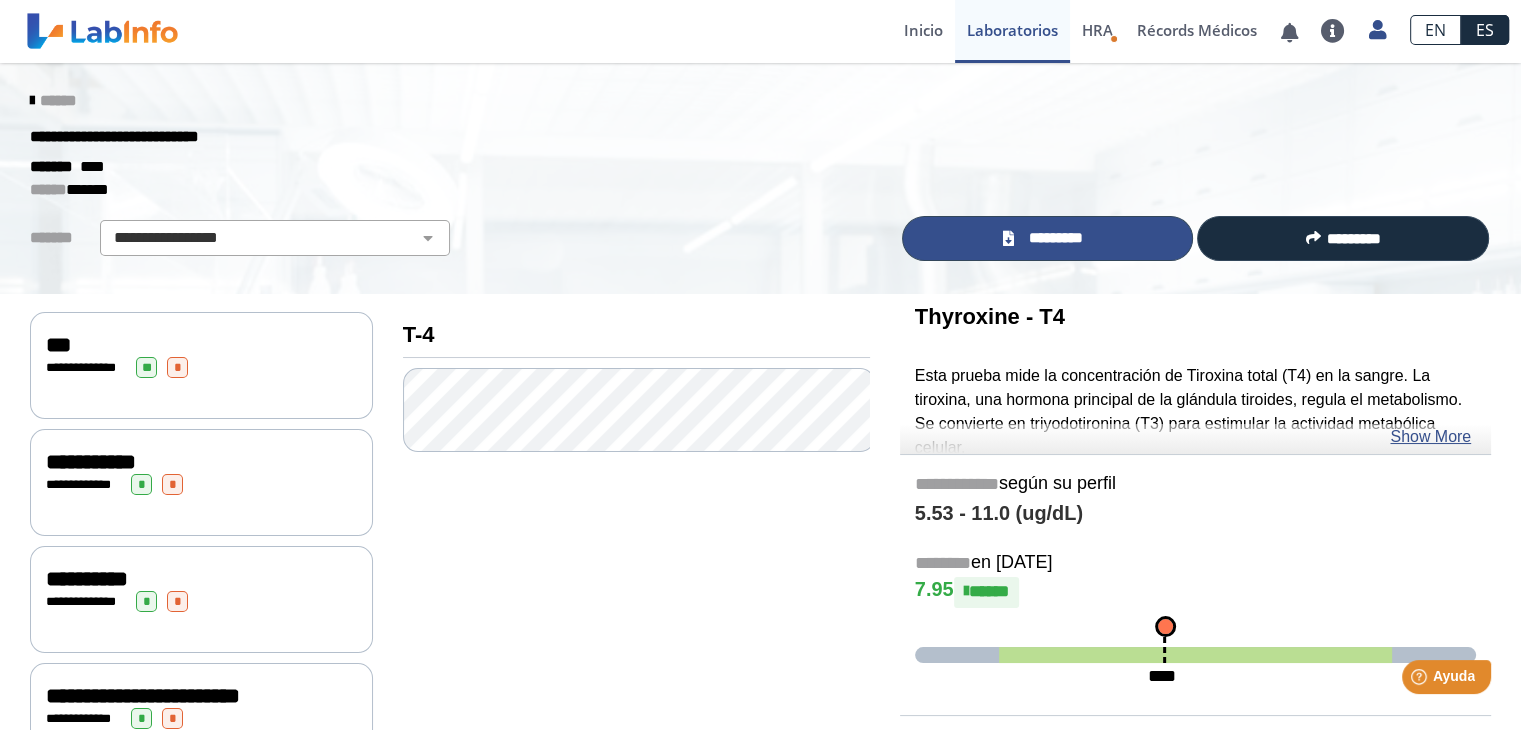 click on "*********" 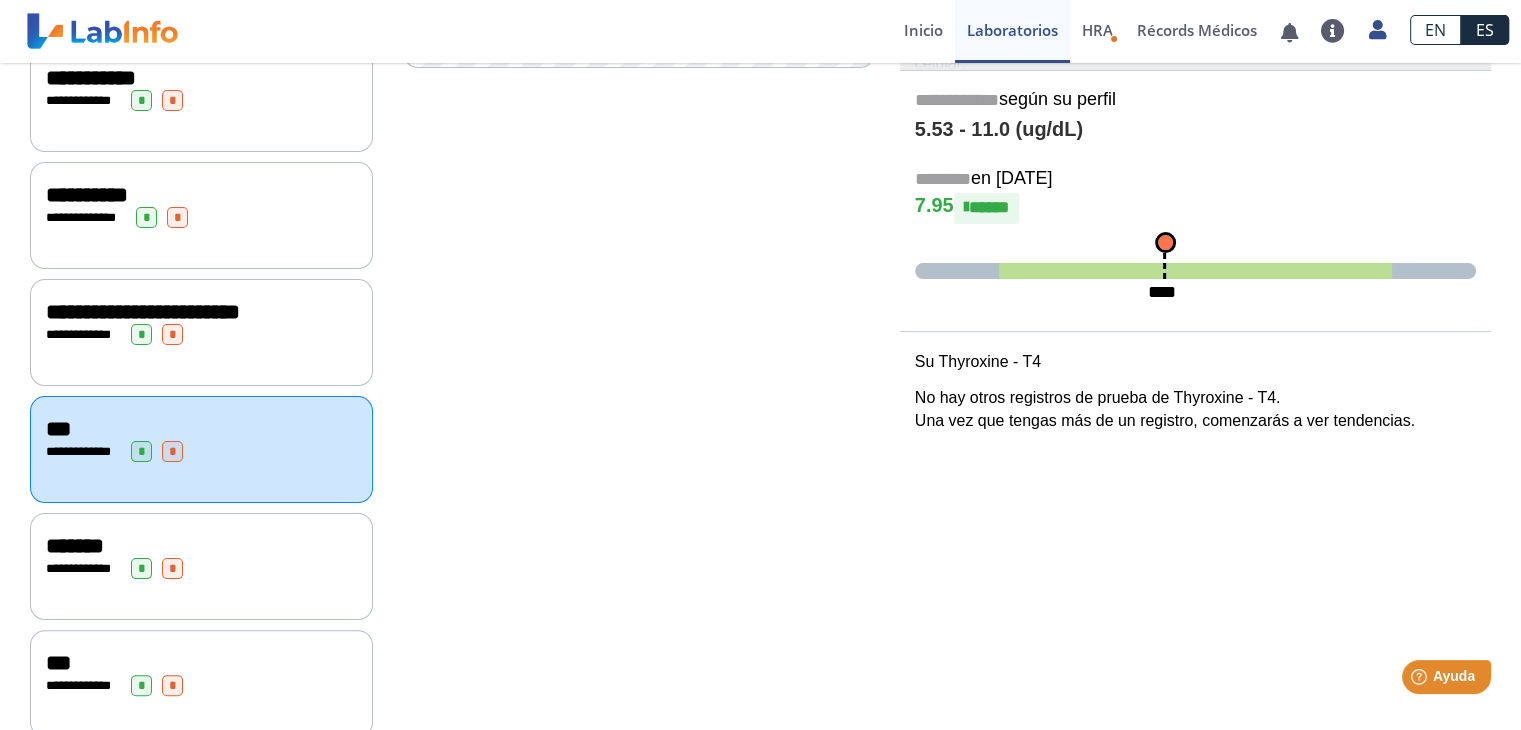 scroll, scrollTop: 550, scrollLeft: 0, axis: vertical 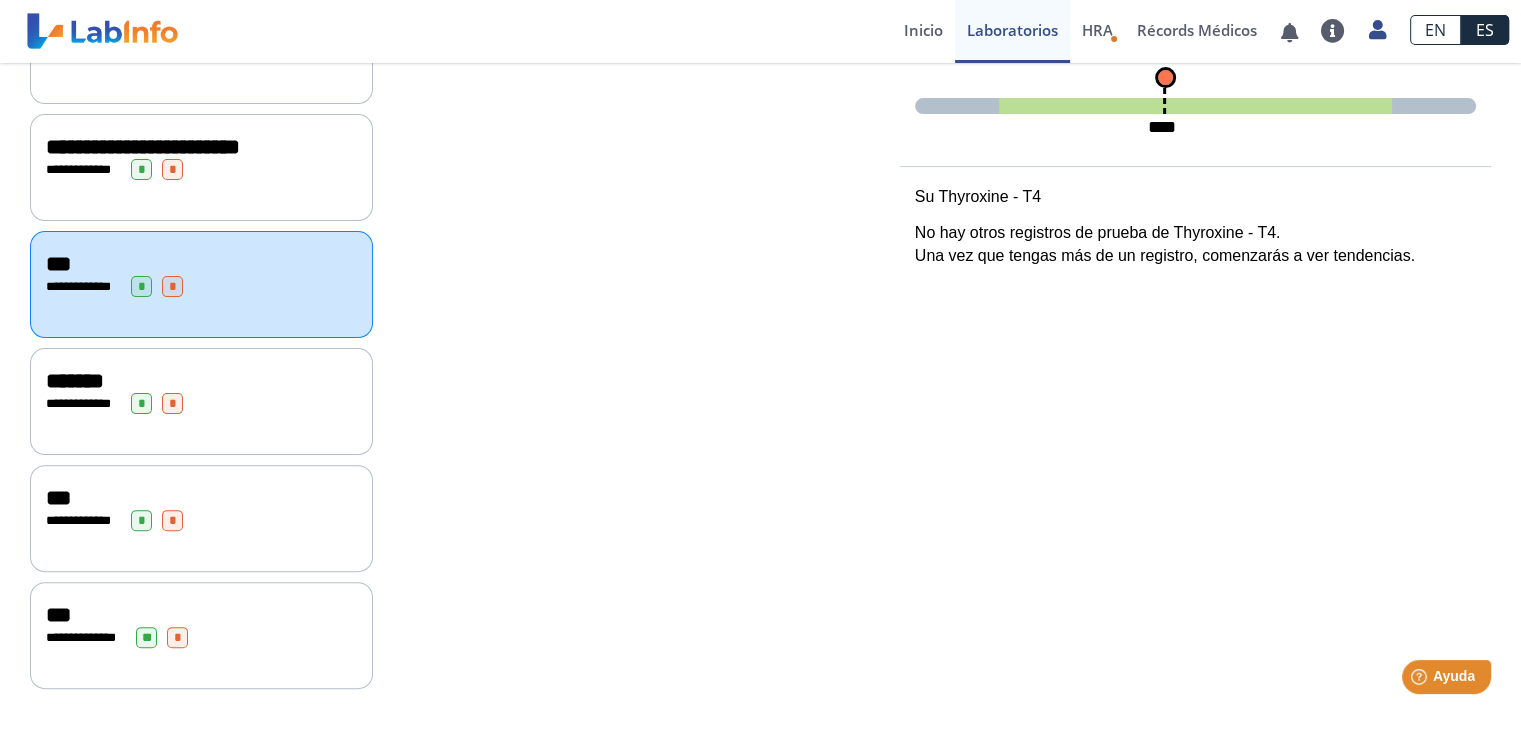 click on "**********" 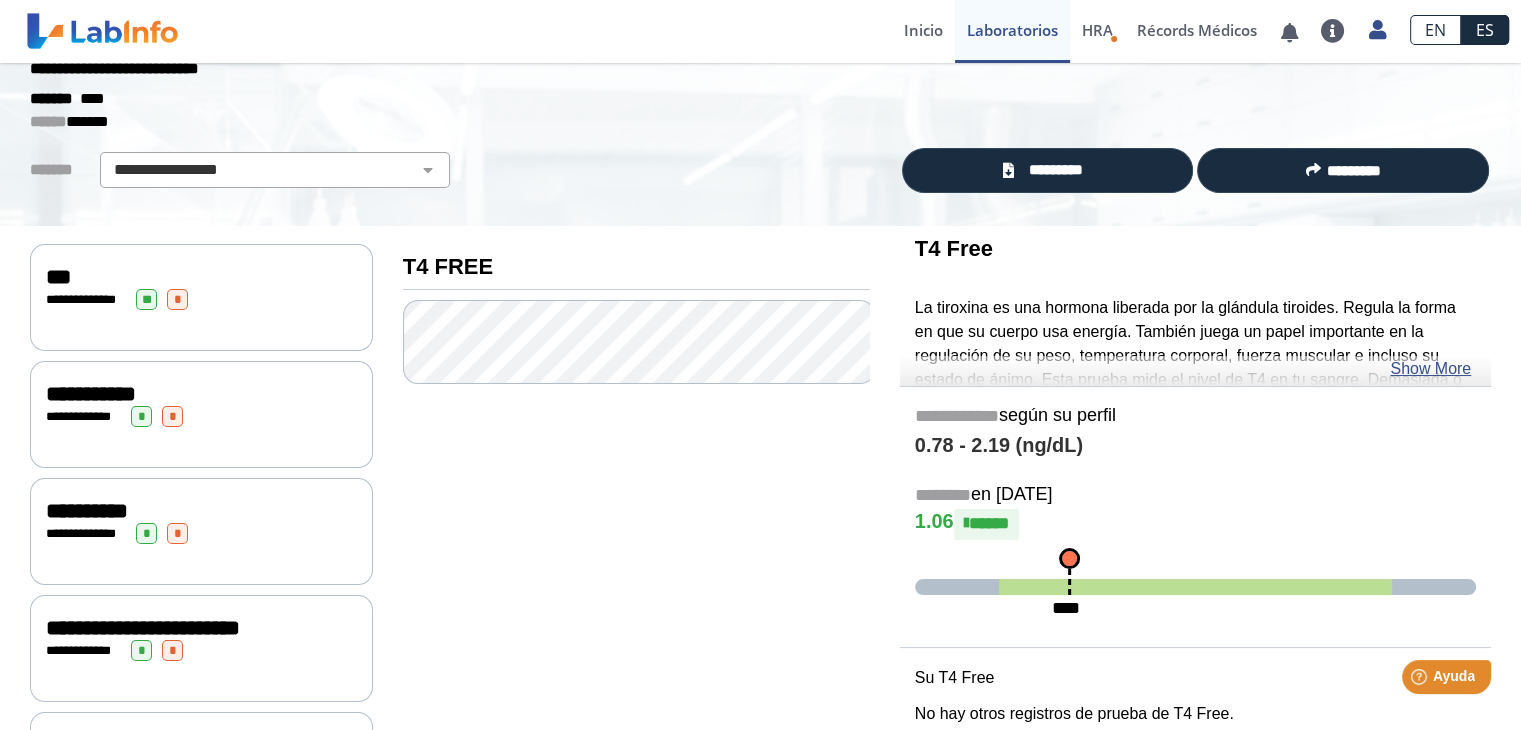scroll, scrollTop: 60, scrollLeft: 0, axis: vertical 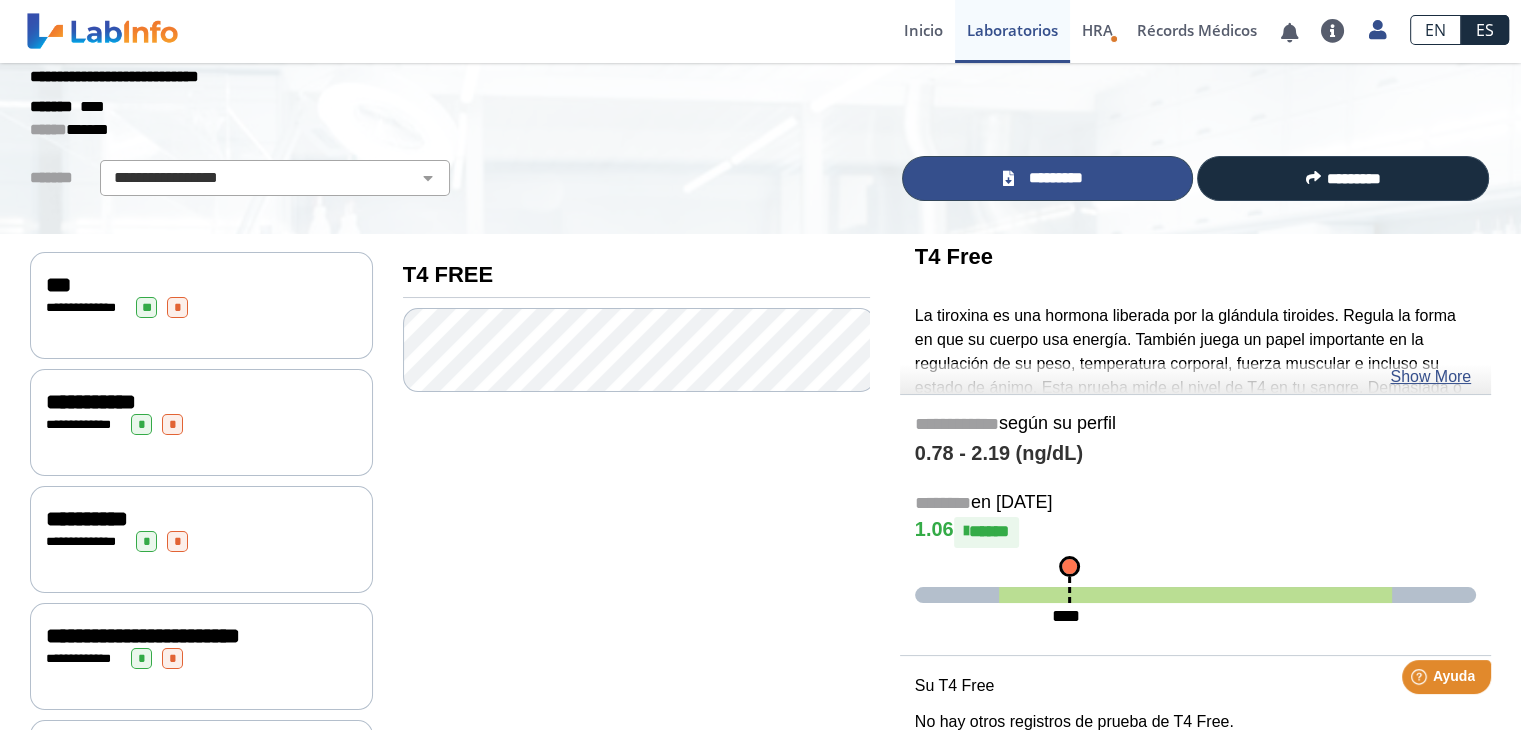 click on "*********" 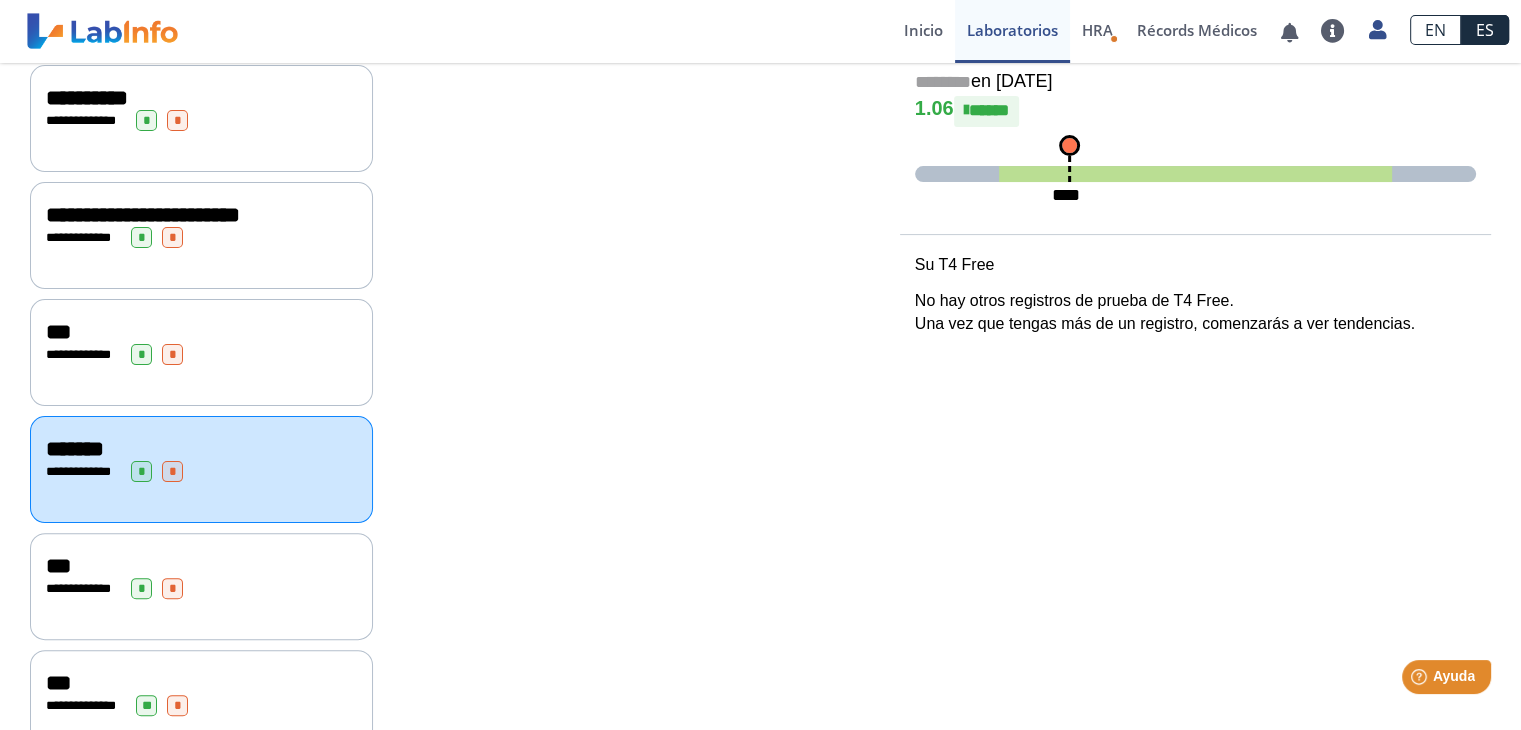 scroll, scrollTop: 550, scrollLeft: 0, axis: vertical 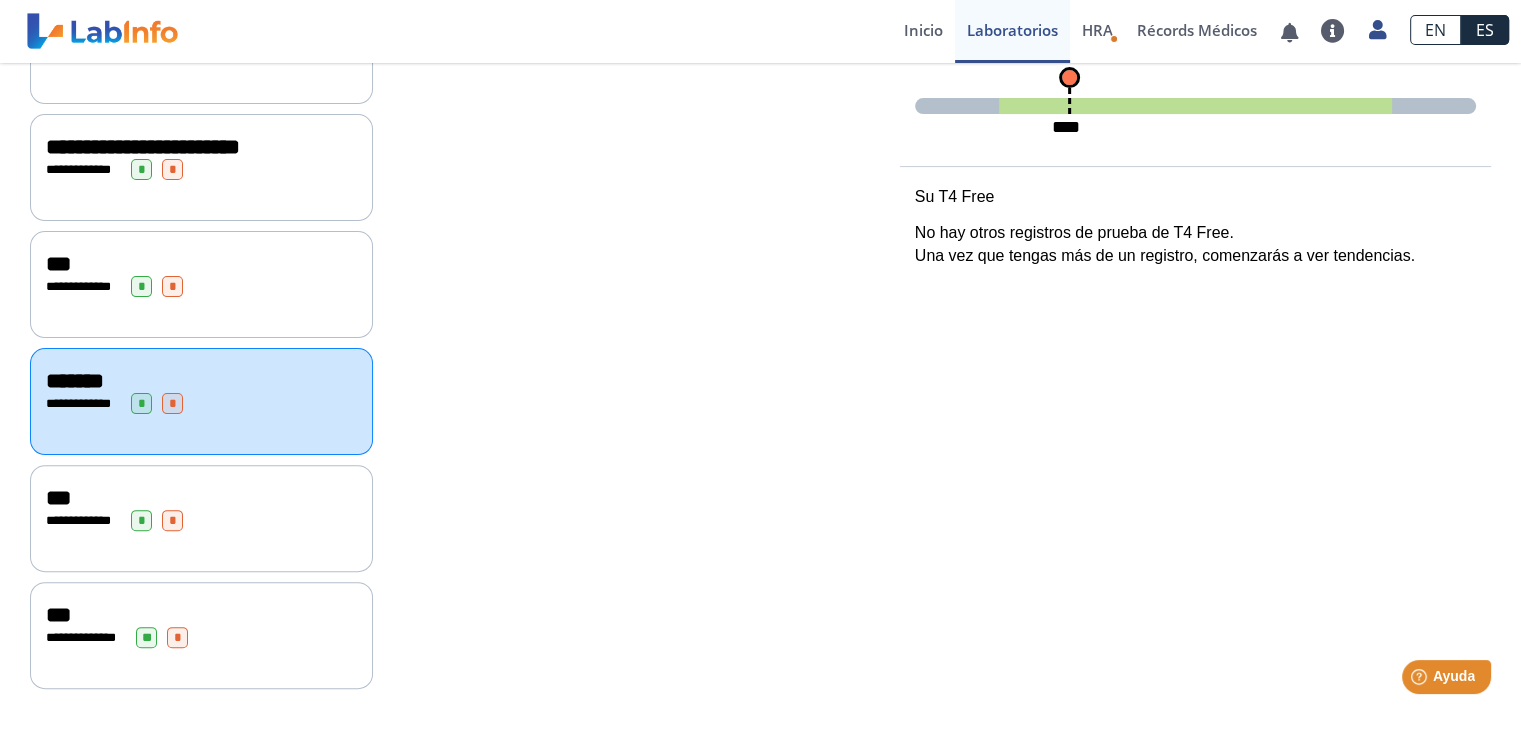 click on "**********" 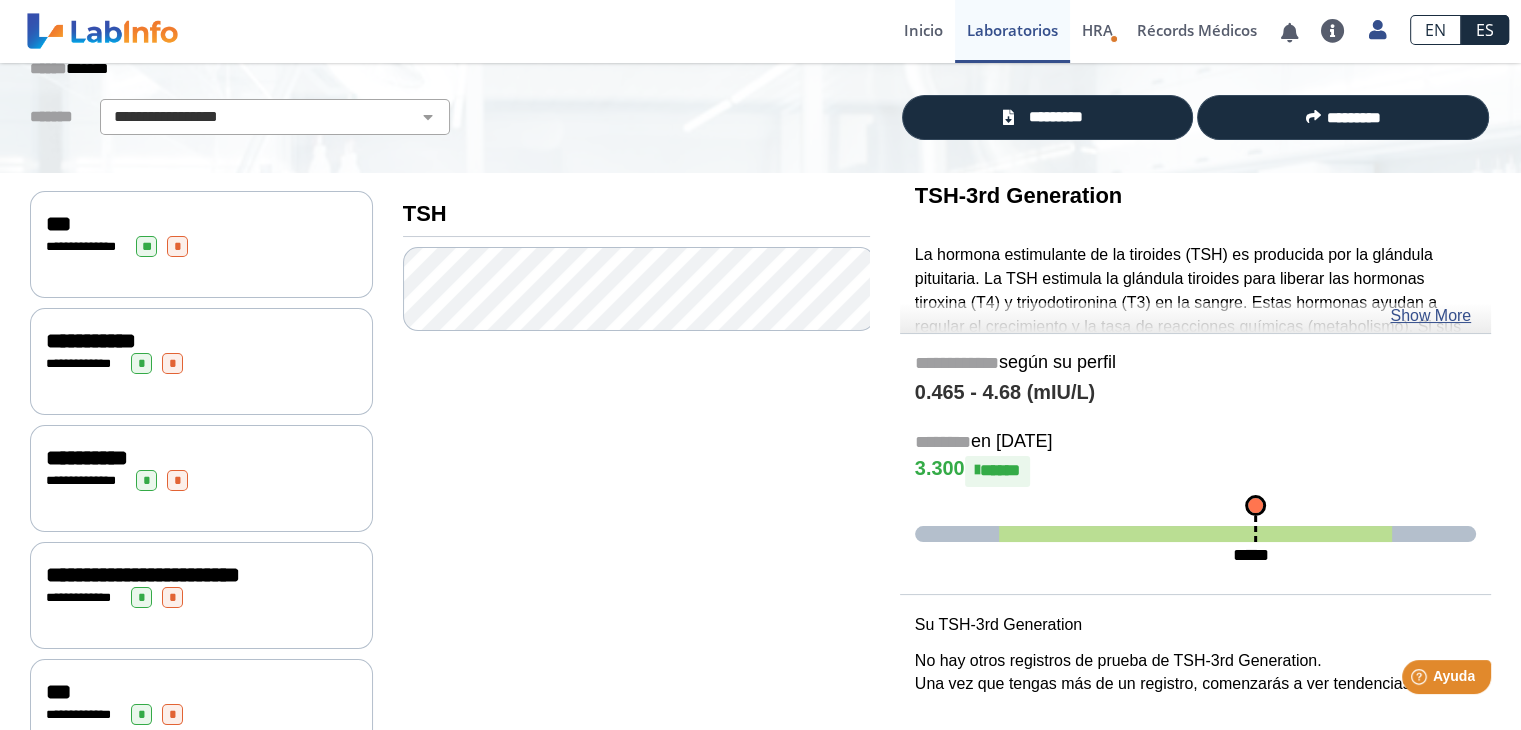 scroll, scrollTop: 95, scrollLeft: 0, axis: vertical 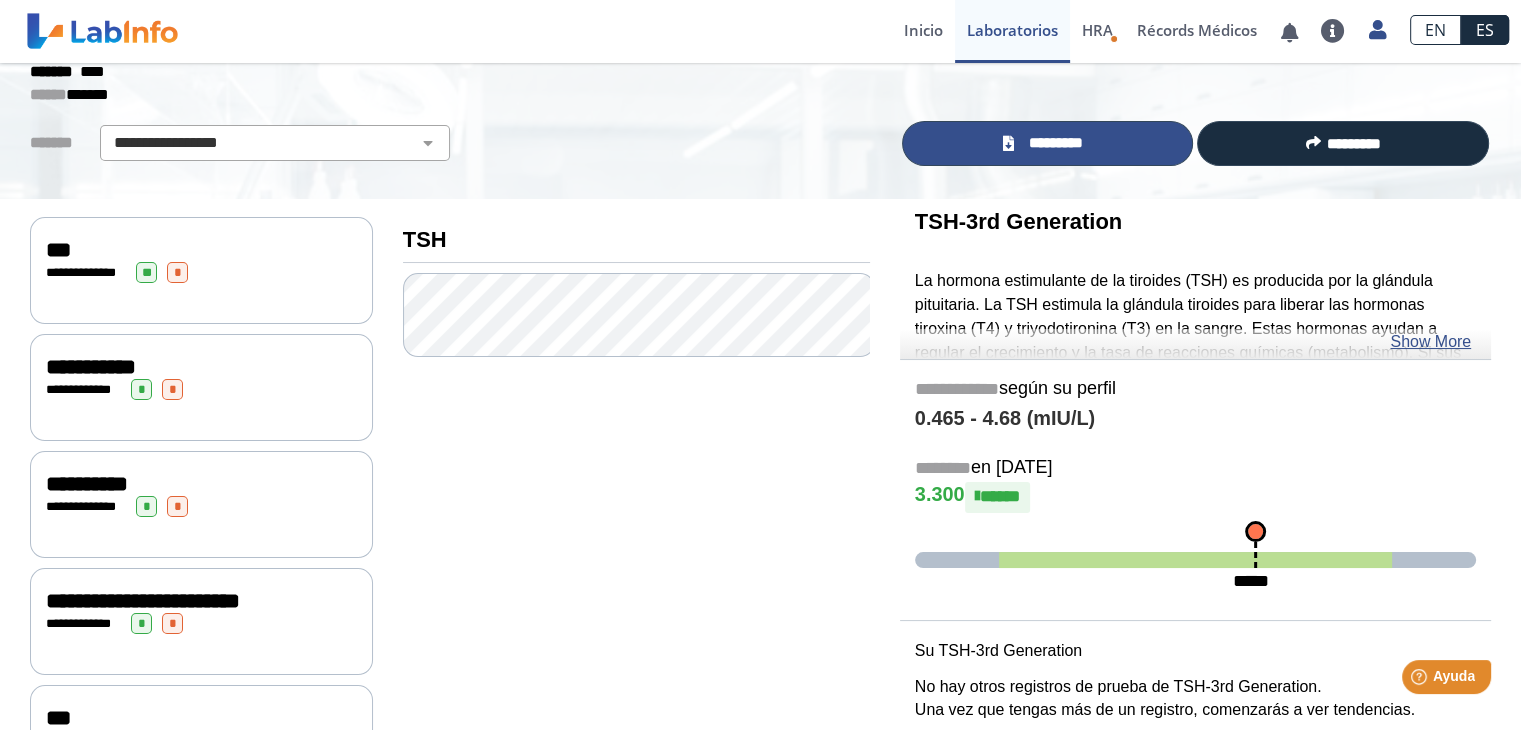 click 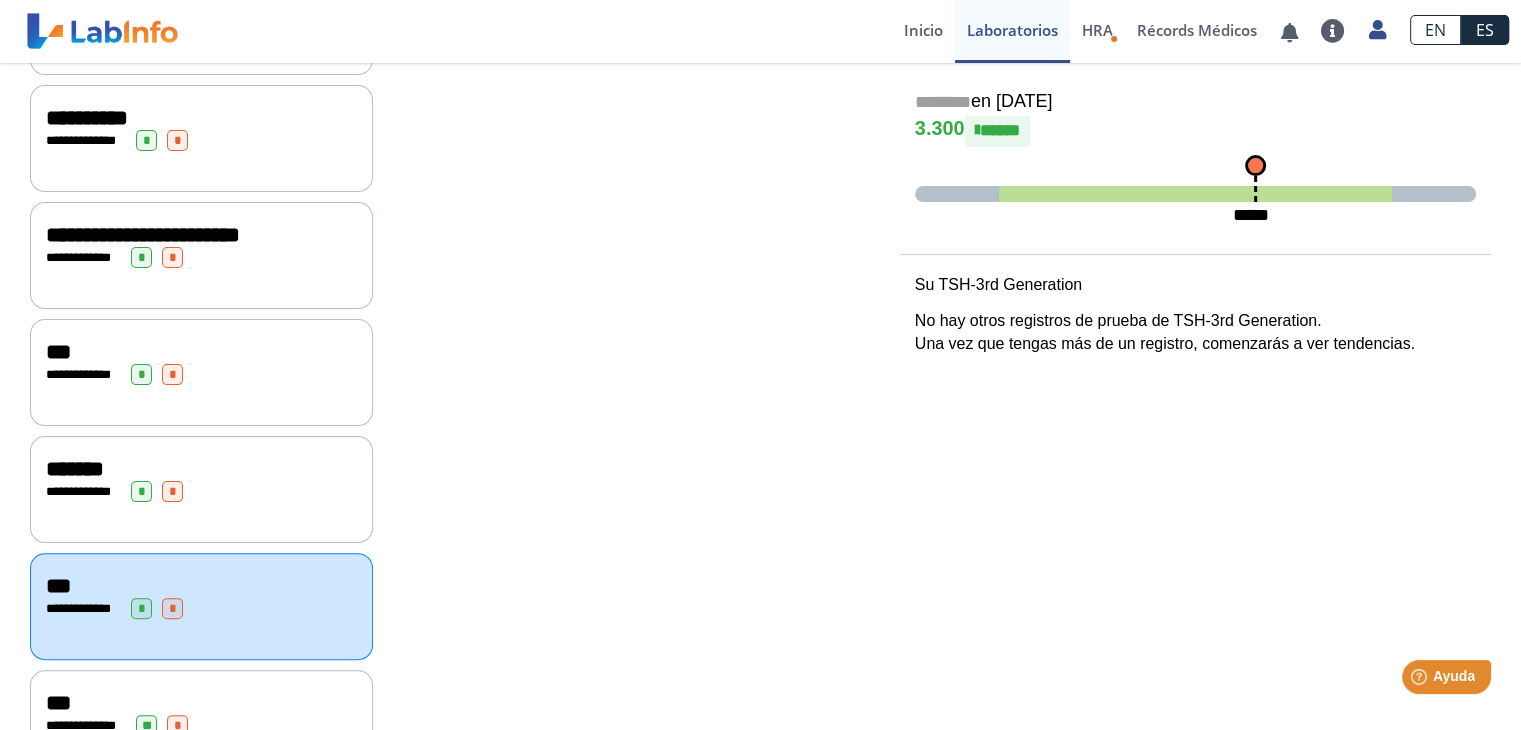 scroll, scrollTop: 550, scrollLeft: 0, axis: vertical 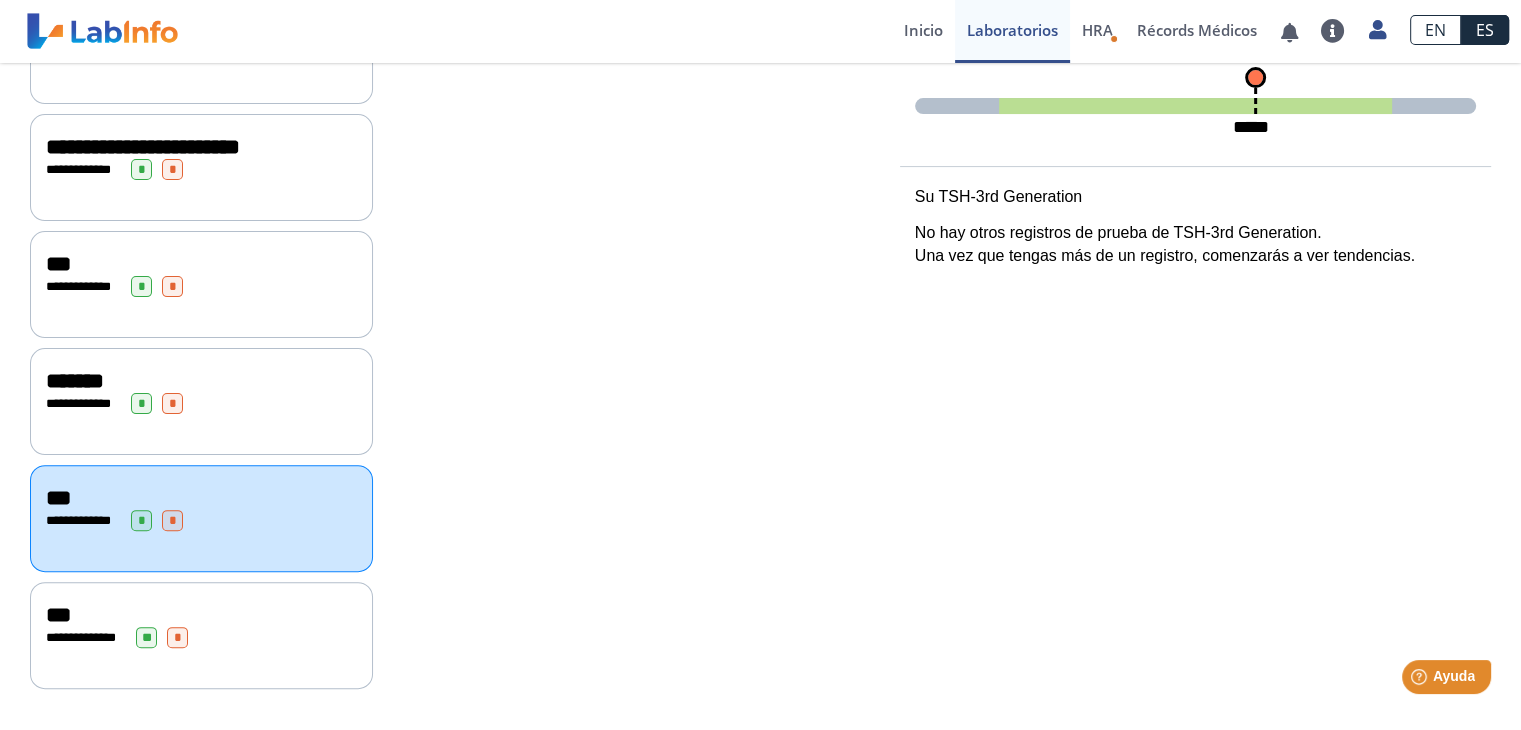 click on "***" 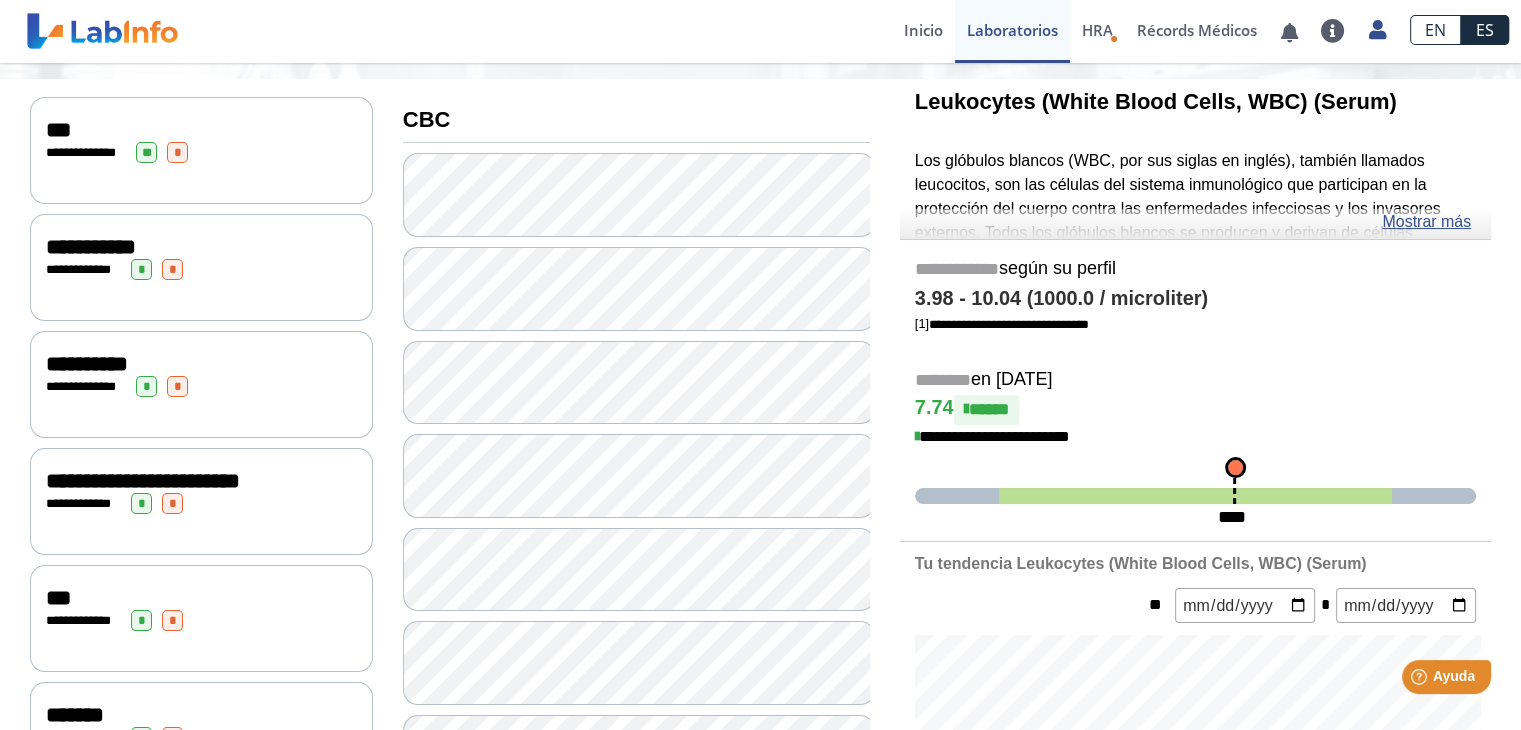 scroll, scrollTop: 0, scrollLeft: 0, axis: both 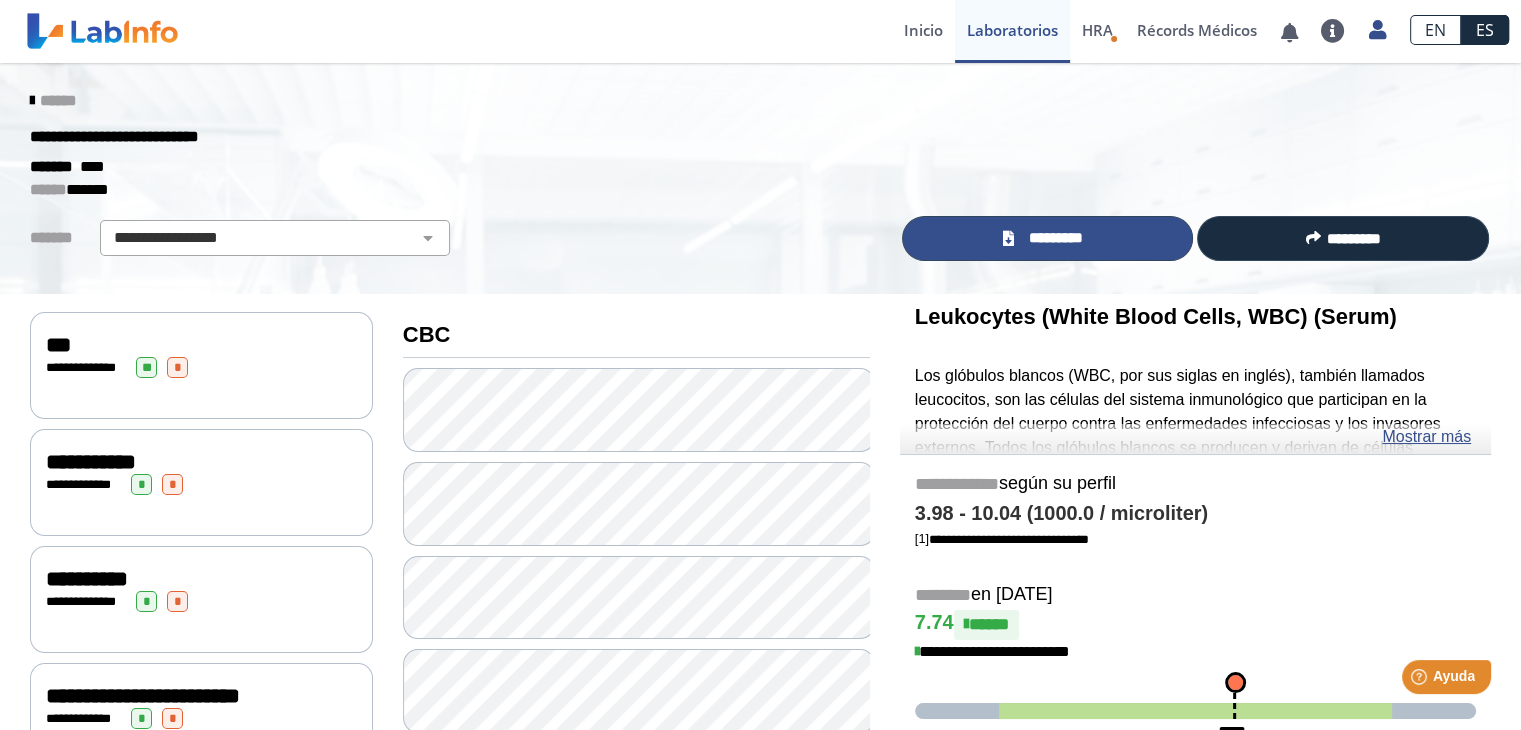 click on "*********" 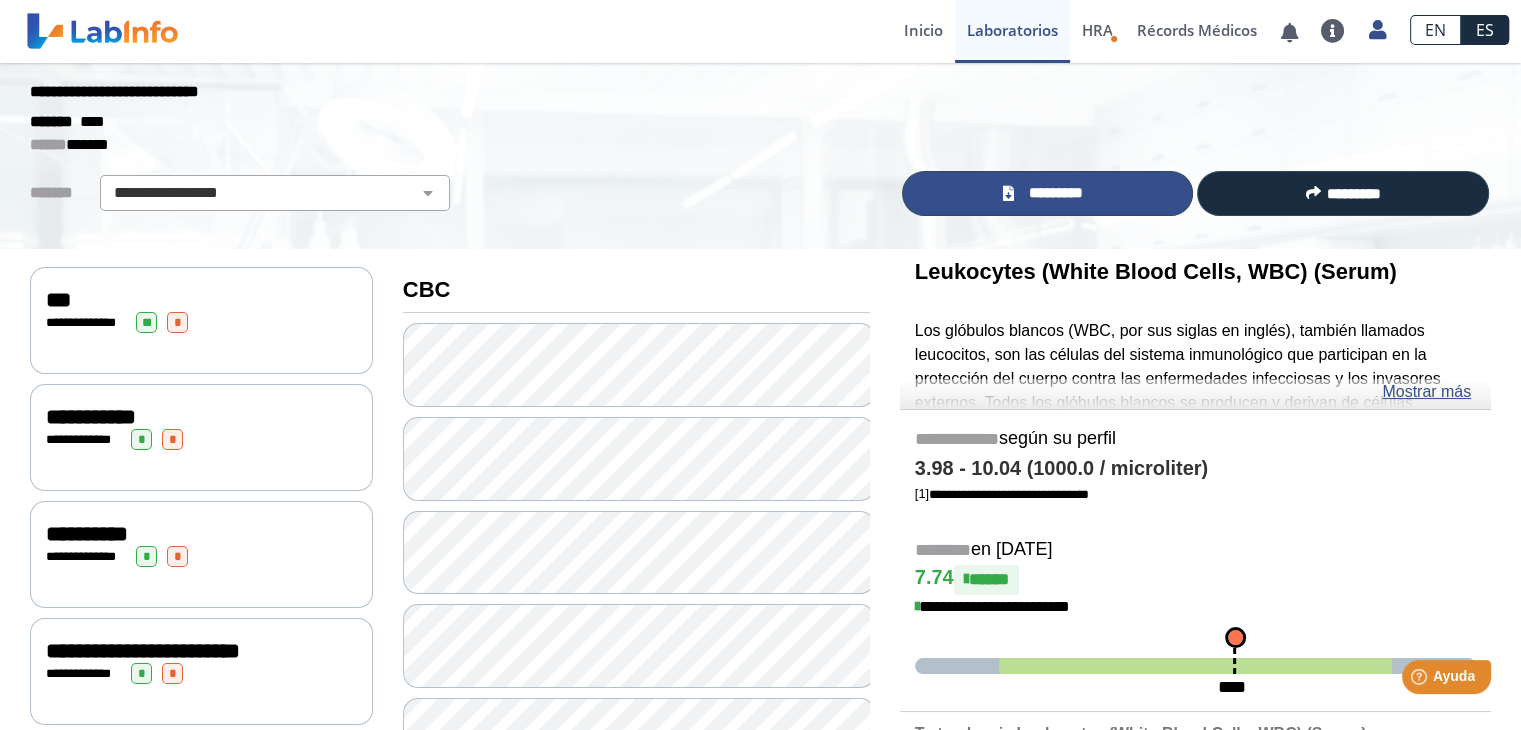 scroll, scrollTop: 0, scrollLeft: 0, axis: both 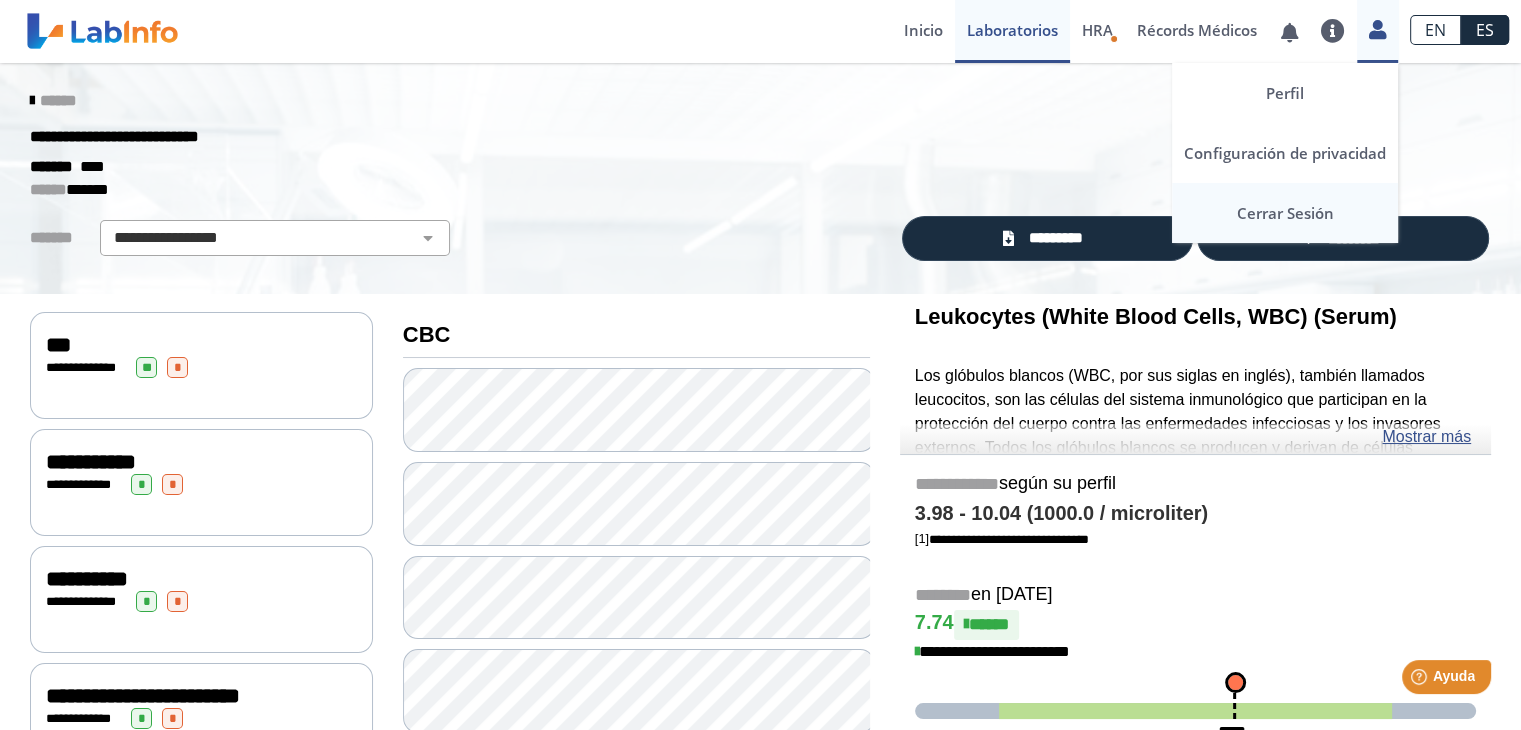 click on "Cerrar Sesión" at bounding box center (1285, 213) 